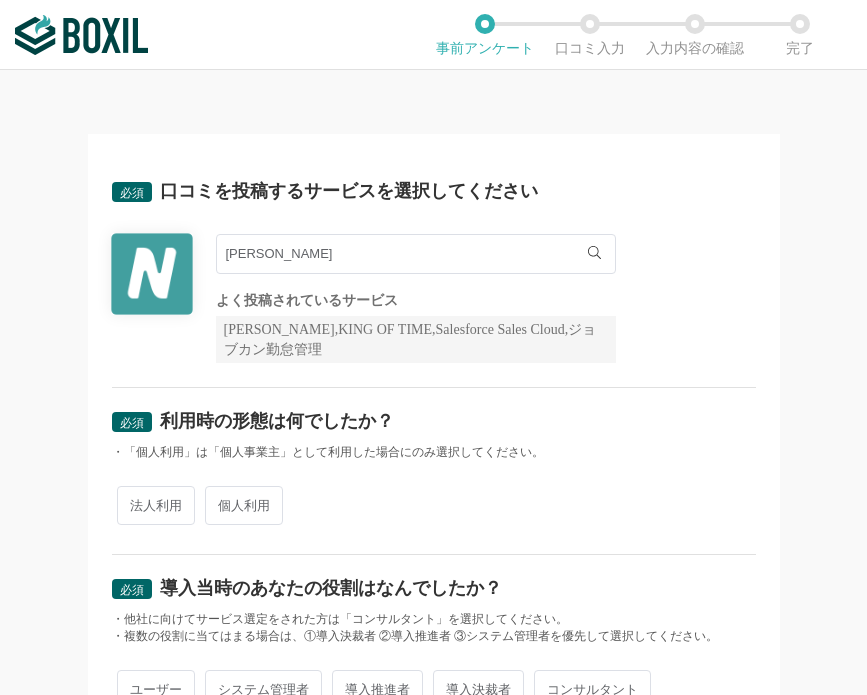 scroll, scrollTop: 0, scrollLeft: 0, axis: both 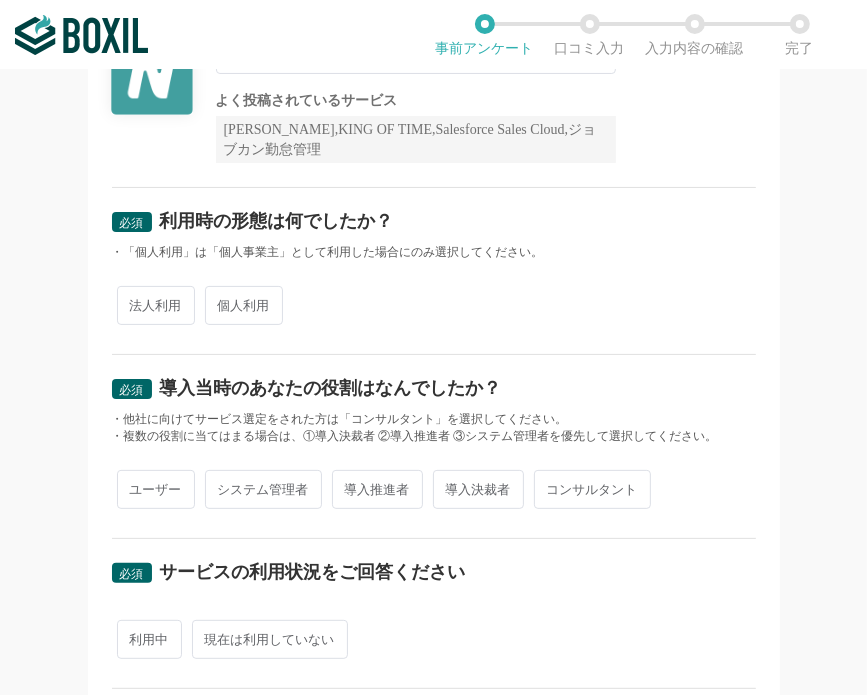 click on "法人利用" at bounding box center (156, 305) 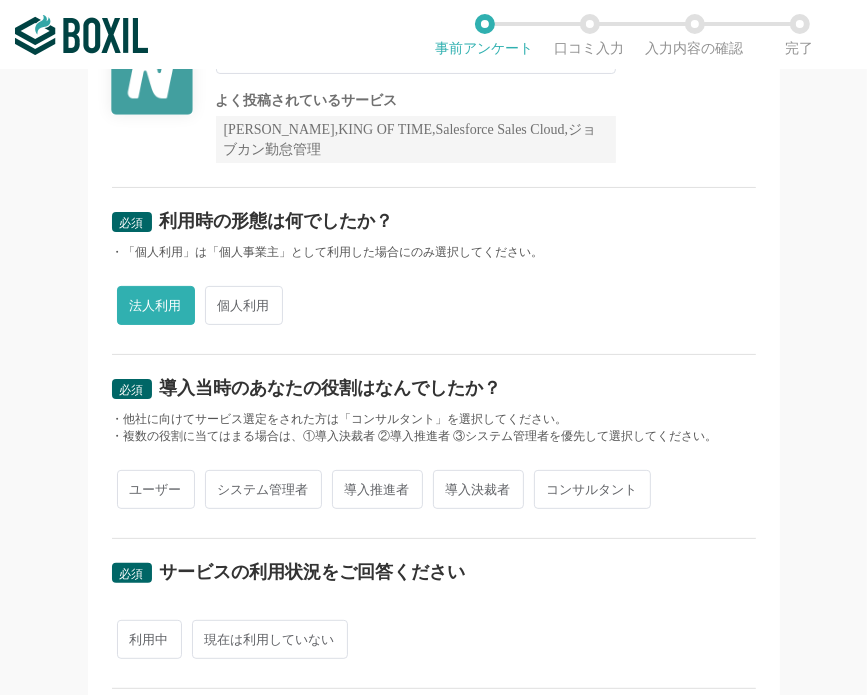 click on "ユーザー" at bounding box center [156, 489] 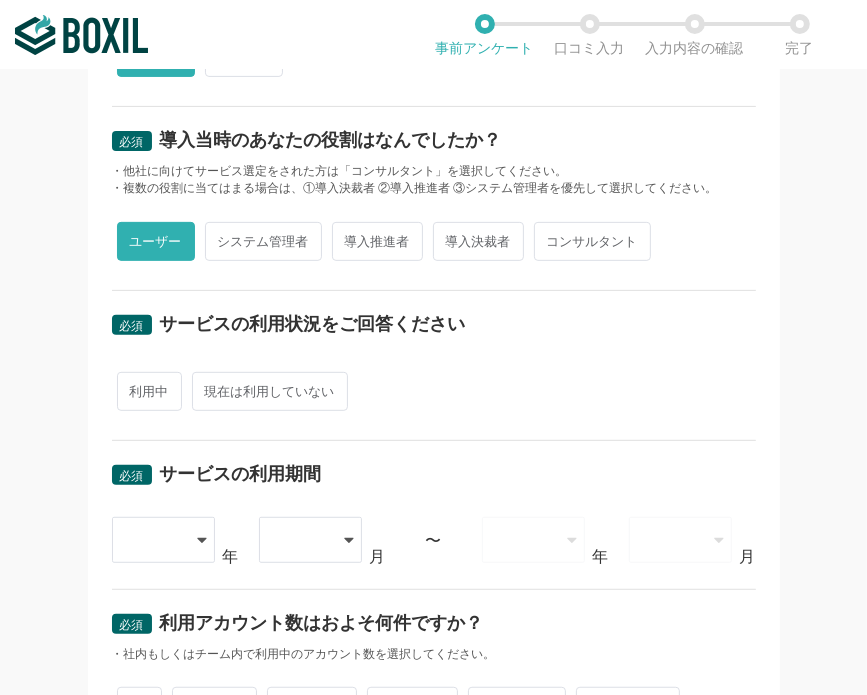 scroll, scrollTop: 500, scrollLeft: 0, axis: vertical 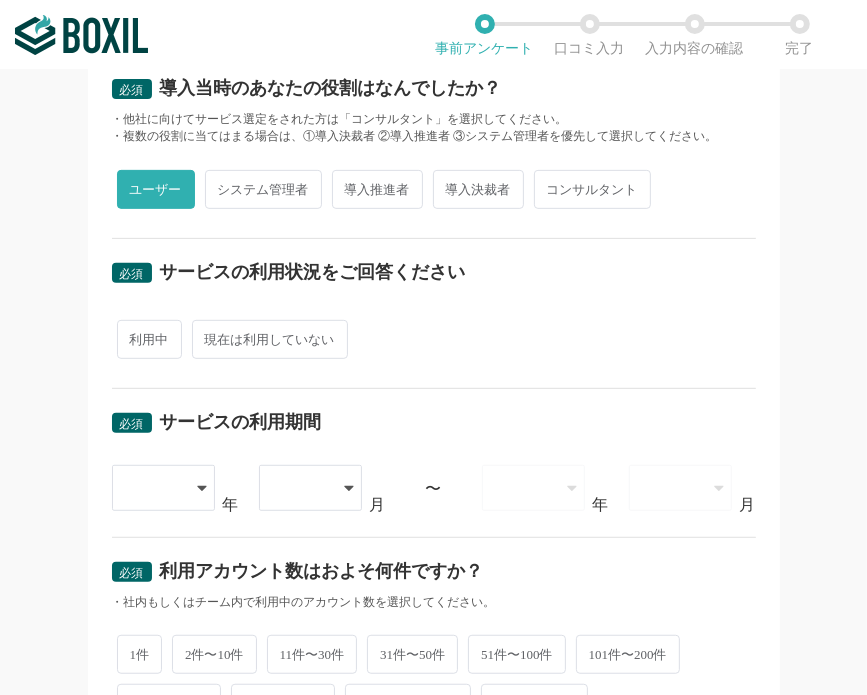 click on "利用中 現在は利用していない" at bounding box center [434, 339] 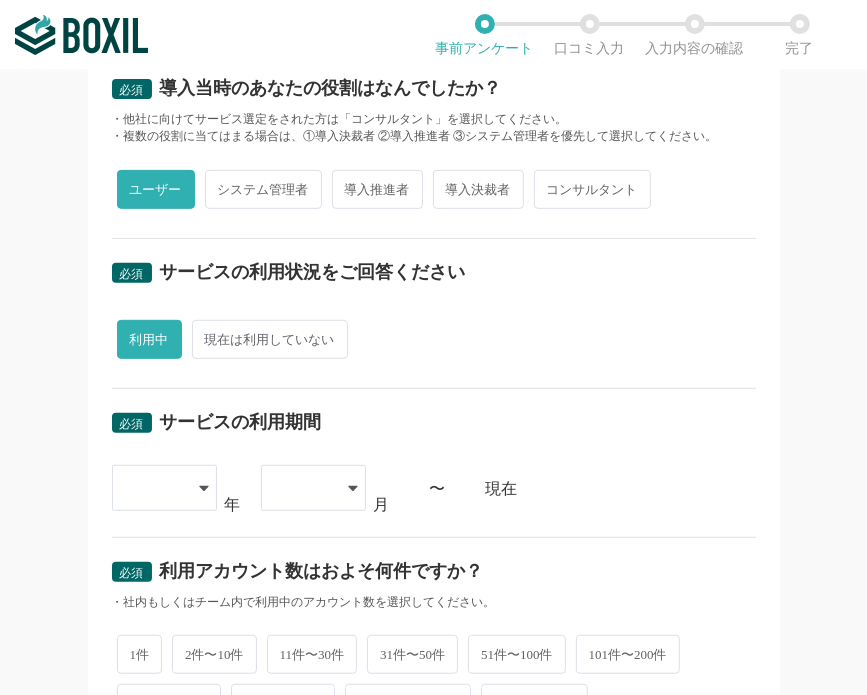 click on "必須 サービスの利用期間 [DATE] [DATE] [DATE] [DATE] [DATE] [DATE] [DATE] [DATE] [DATE] [DATE] [DATE] 01 02 03 04 05 06 07 08 09 10 11 12 月 〜 現在" at bounding box center [434, 463] 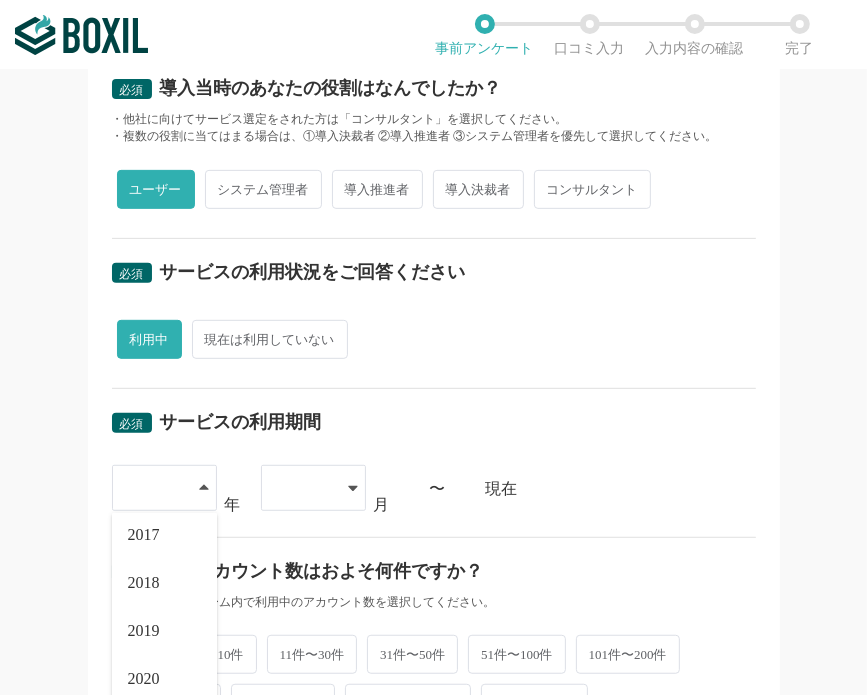 scroll, scrollTop: 228, scrollLeft: 0, axis: vertical 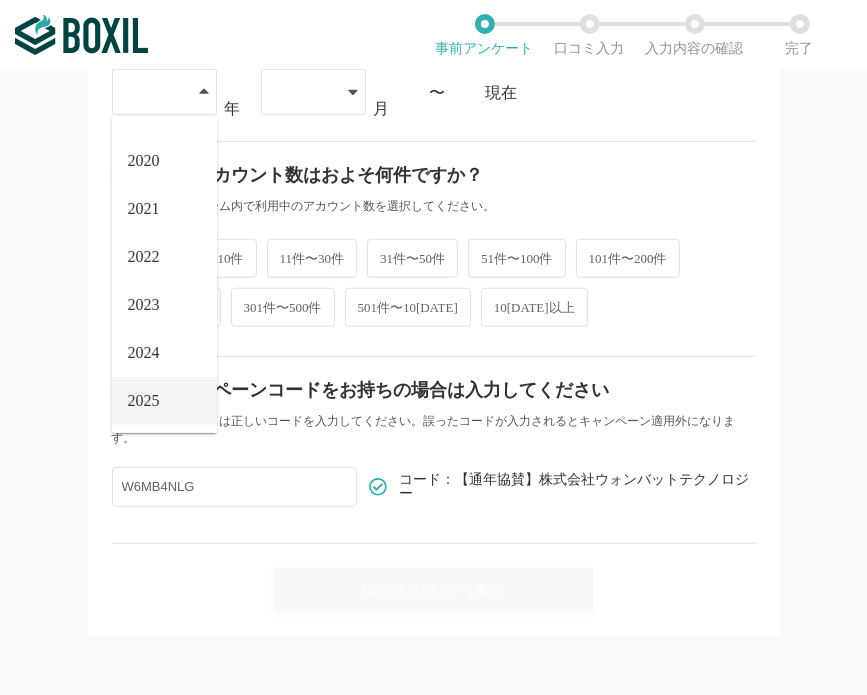 click on "2025" at bounding box center (164, 401) 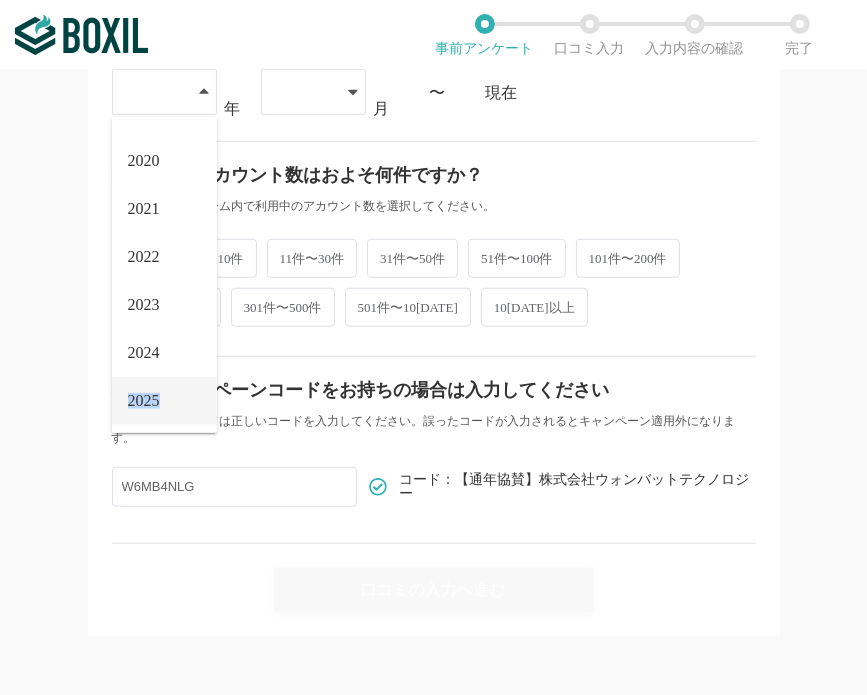 click on "2025" at bounding box center (164, 401) 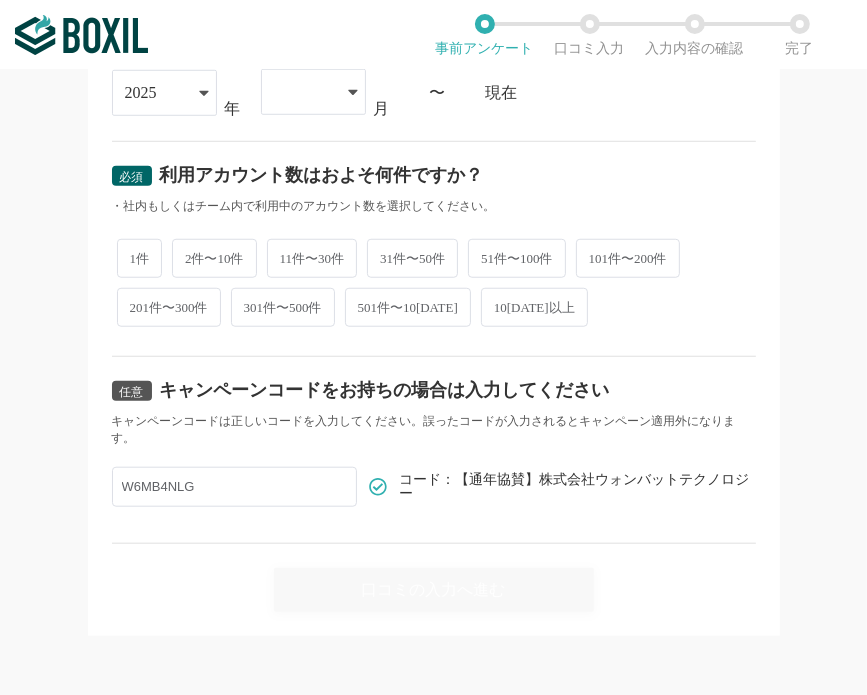 click on "事前アンケート 口コミ入力 入力内容の確認 完了" at bounding box center (433, 34) 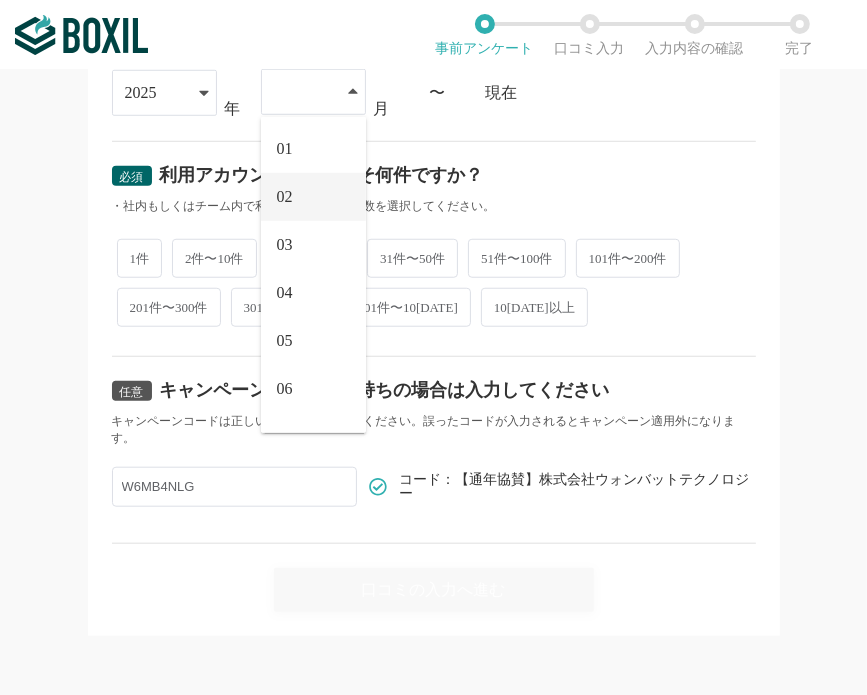 click on "02" at bounding box center [313, 197] 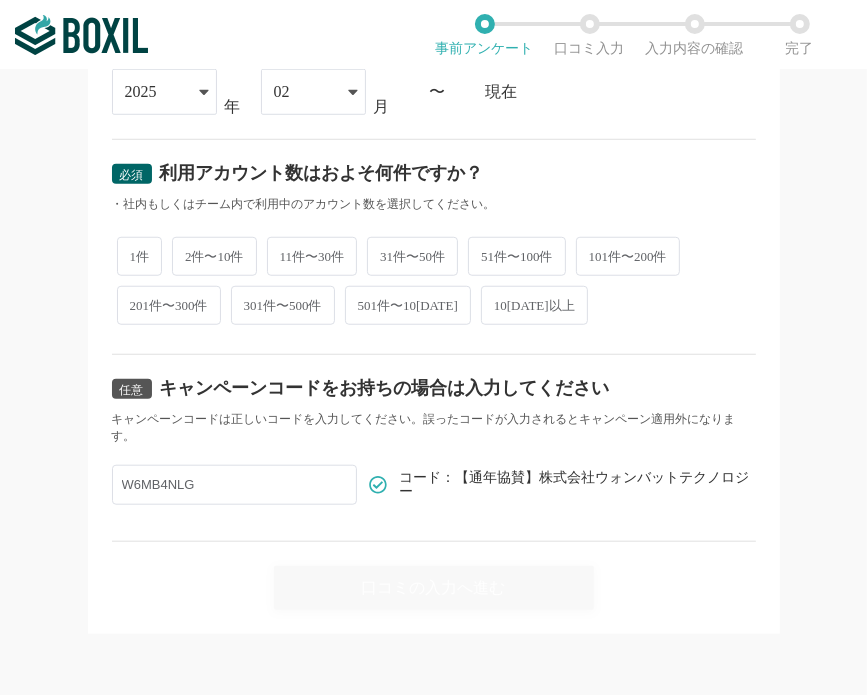 scroll, scrollTop: 894, scrollLeft: 0, axis: vertical 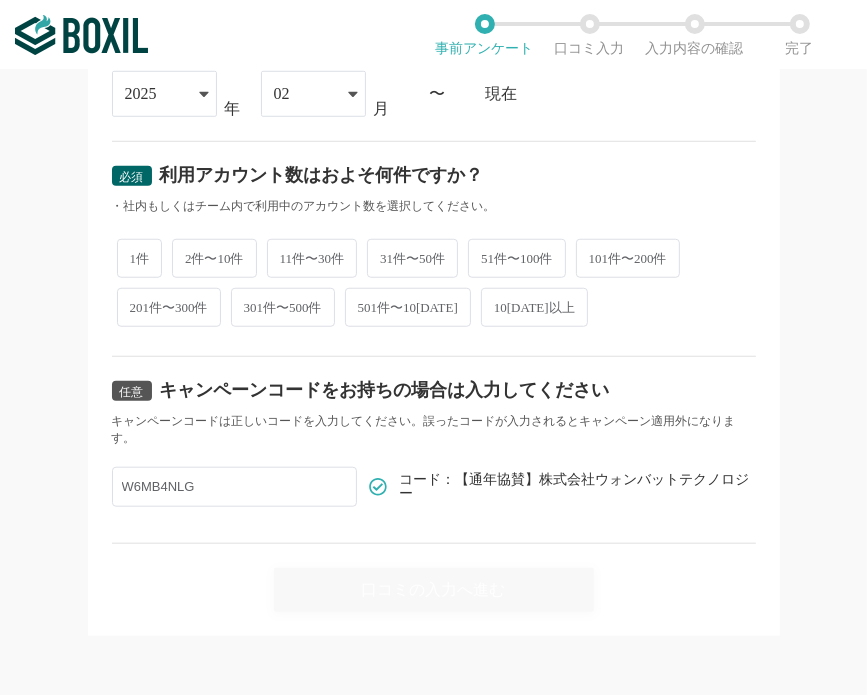 click on "2件〜10件" at bounding box center [214, 258] 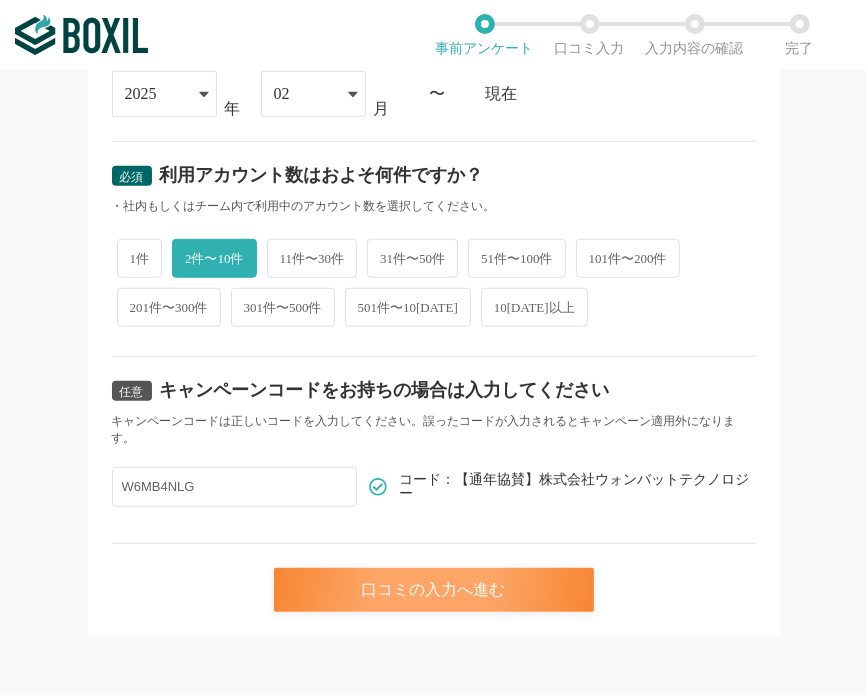 click on "口コミの入力へ進む" at bounding box center (434, 590) 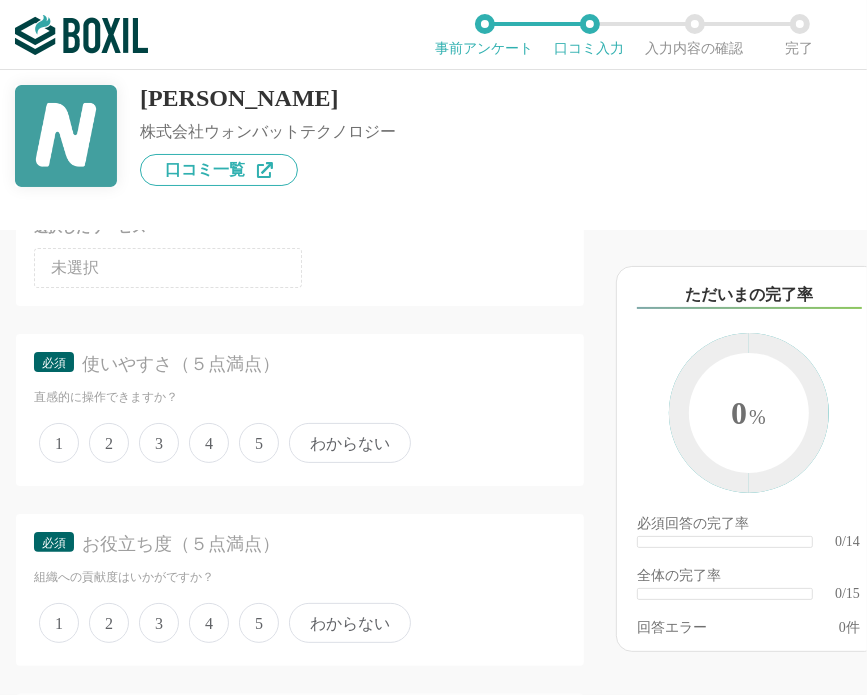 scroll, scrollTop: 200, scrollLeft: 0, axis: vertical 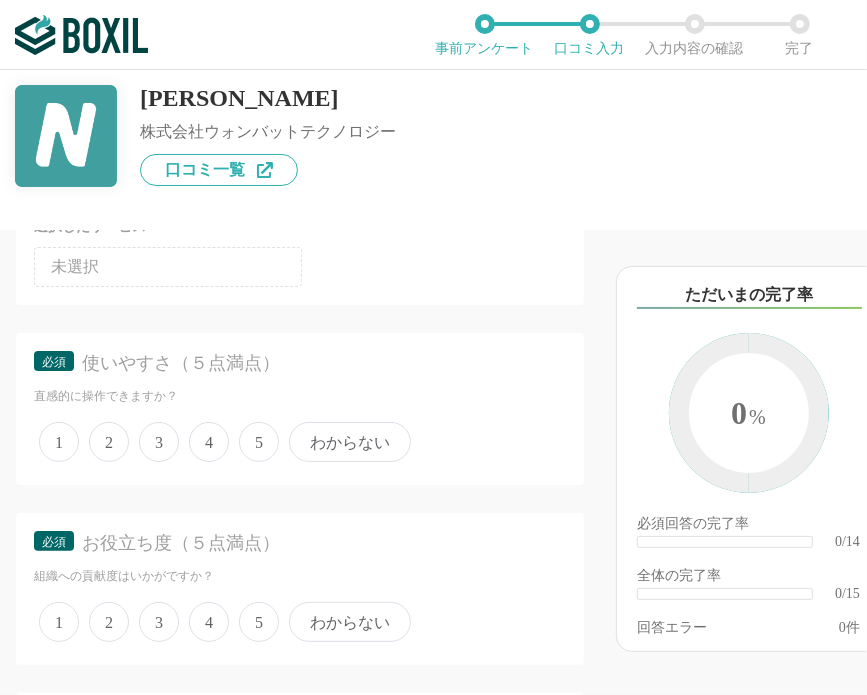 click on "4" at bounding box center (209, 442) 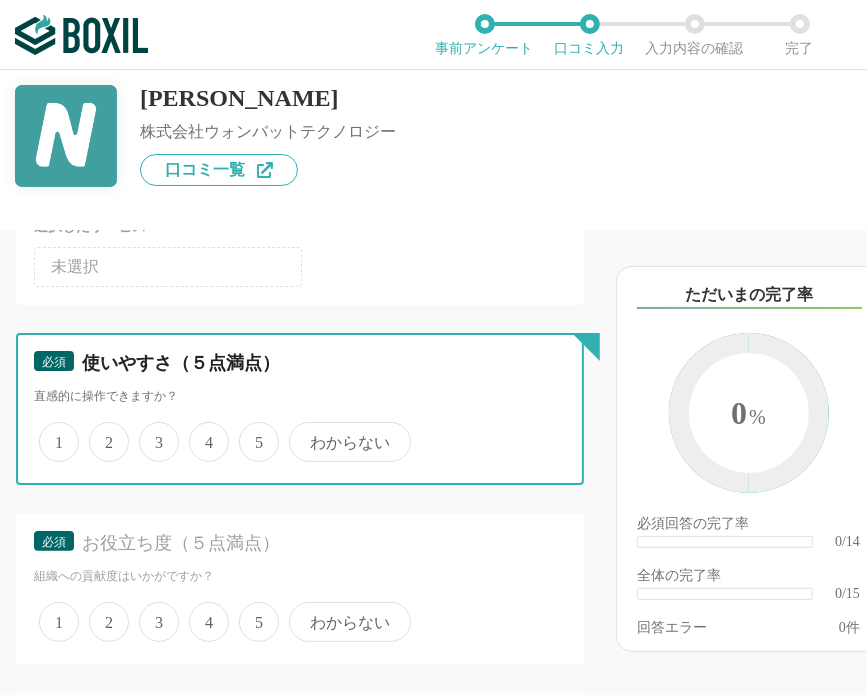 click on "4" at bounding box center (200, 431) 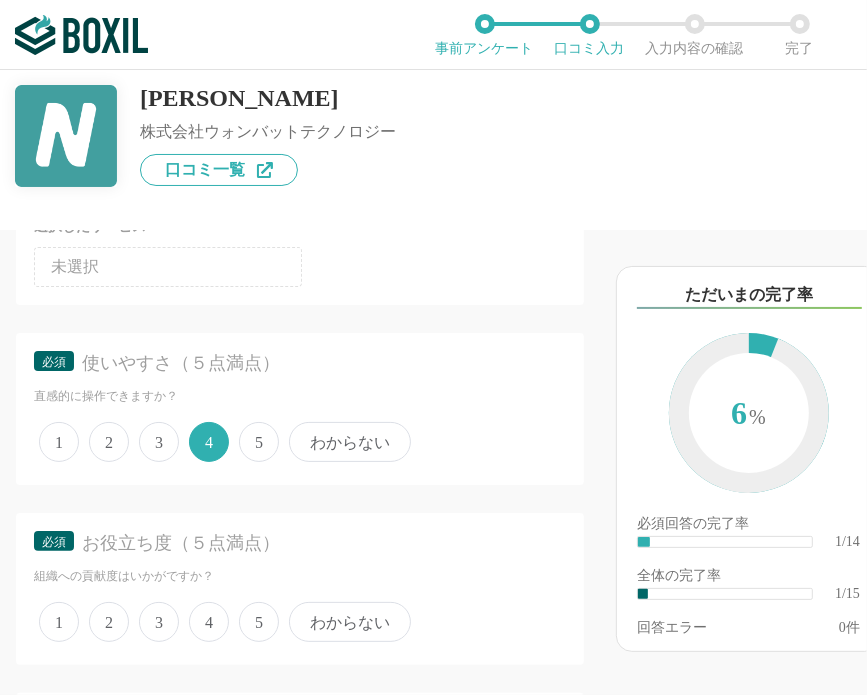 click on "5" at bounding box center [259, 442] 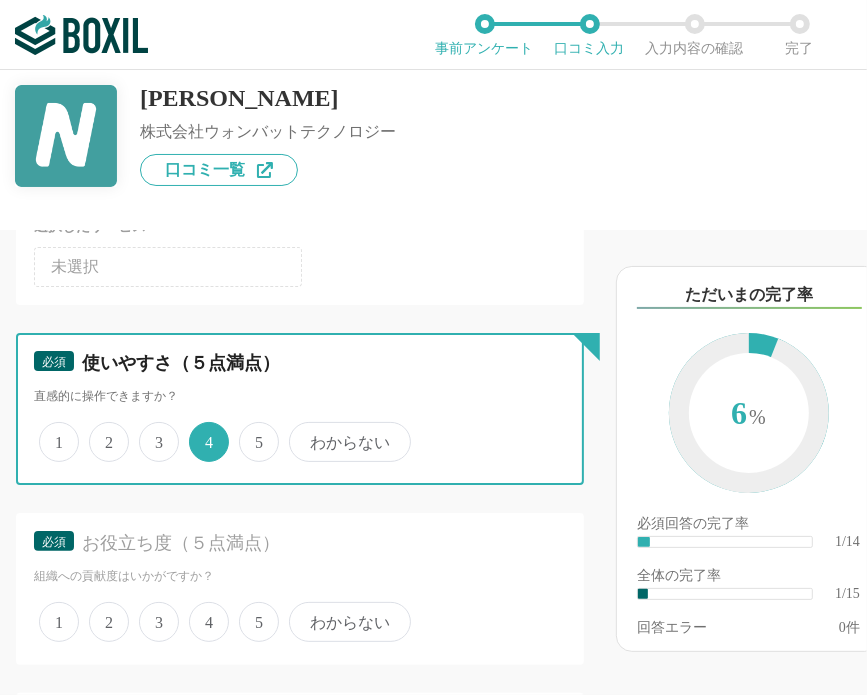 click on "5" at bounding box center [250, 431] 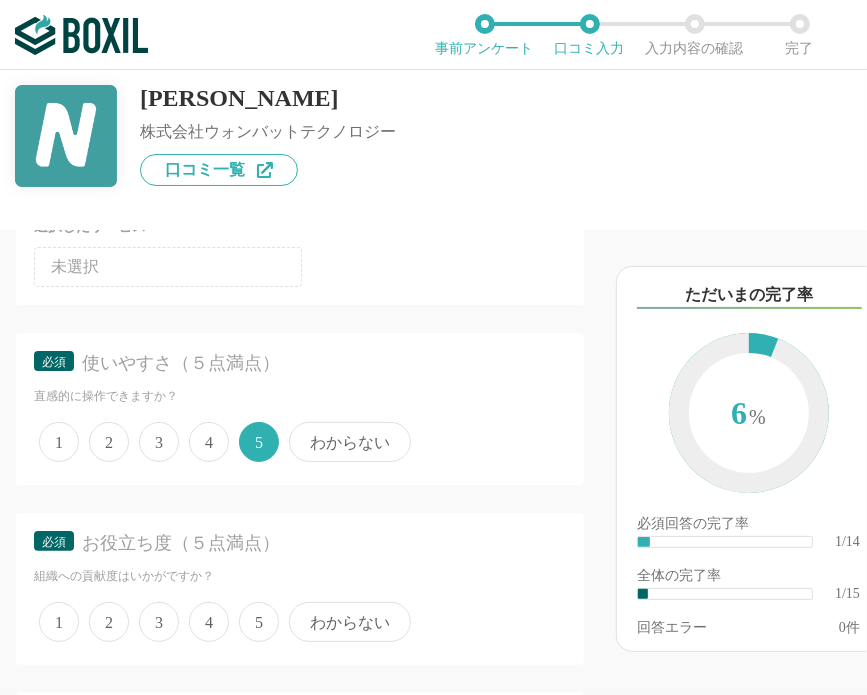 click on "5" at bounding box center [259, 622] 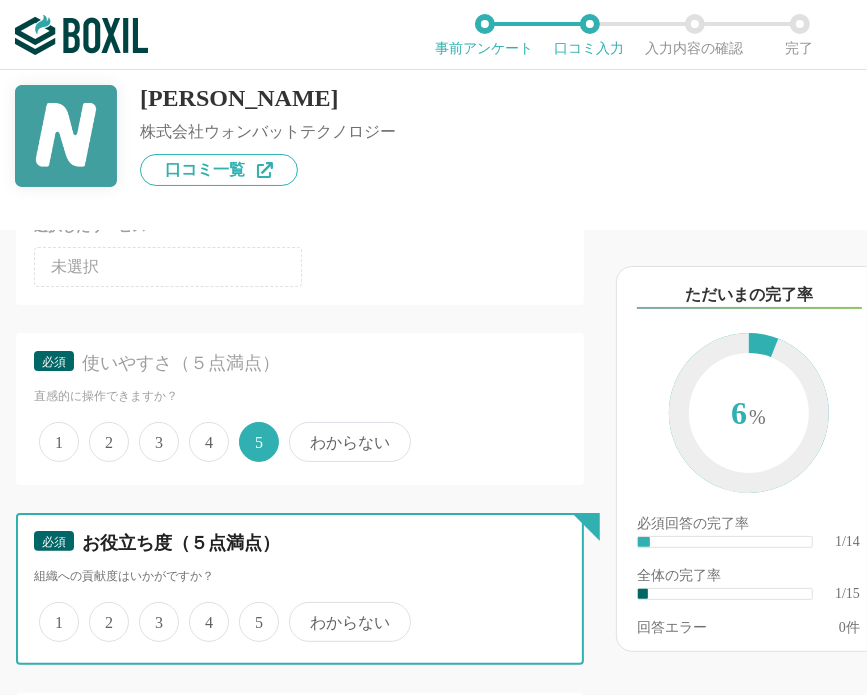 click on "5" at bounding box center (250, 611) 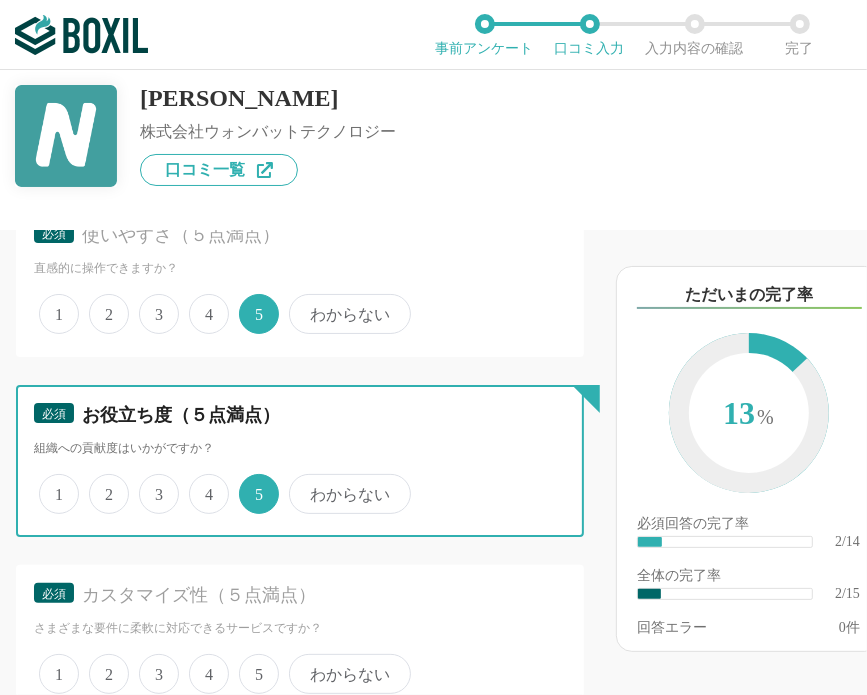 scroll, scrollTop: 500, scrollLeft: 0, axis: vertical 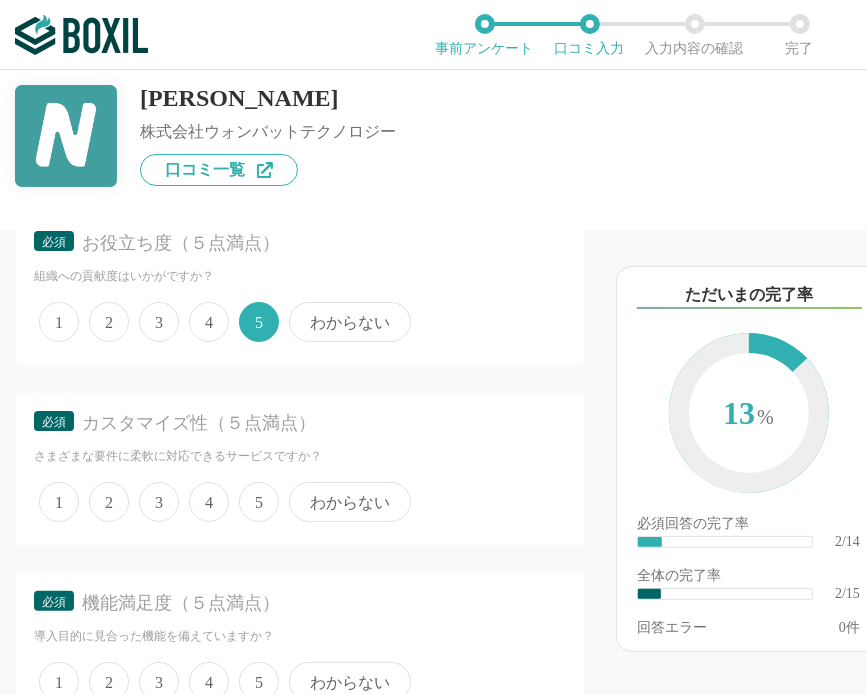 click on "5" at bounding box center (259, 502) 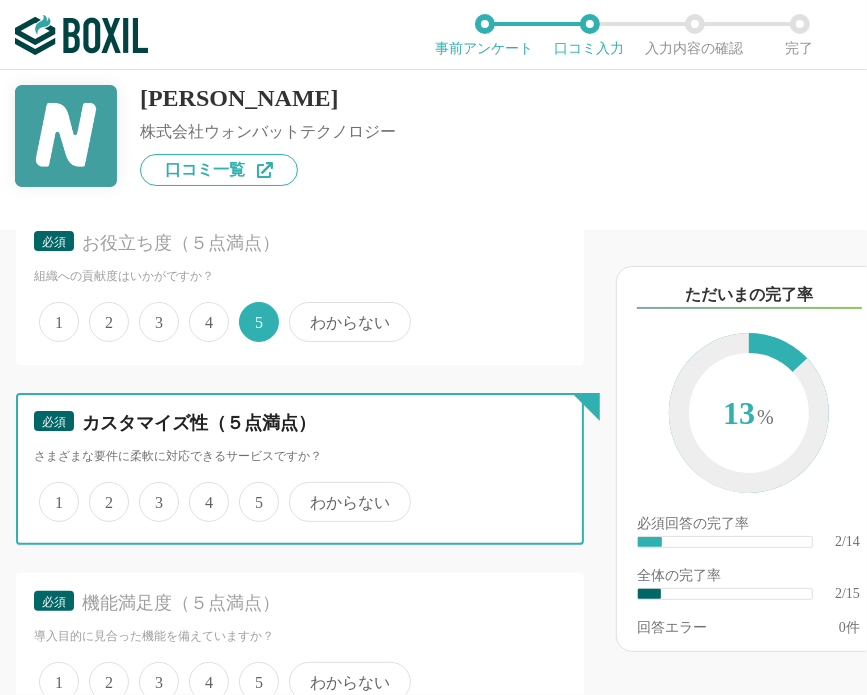 click on "5" at bounding box center [250, 491] 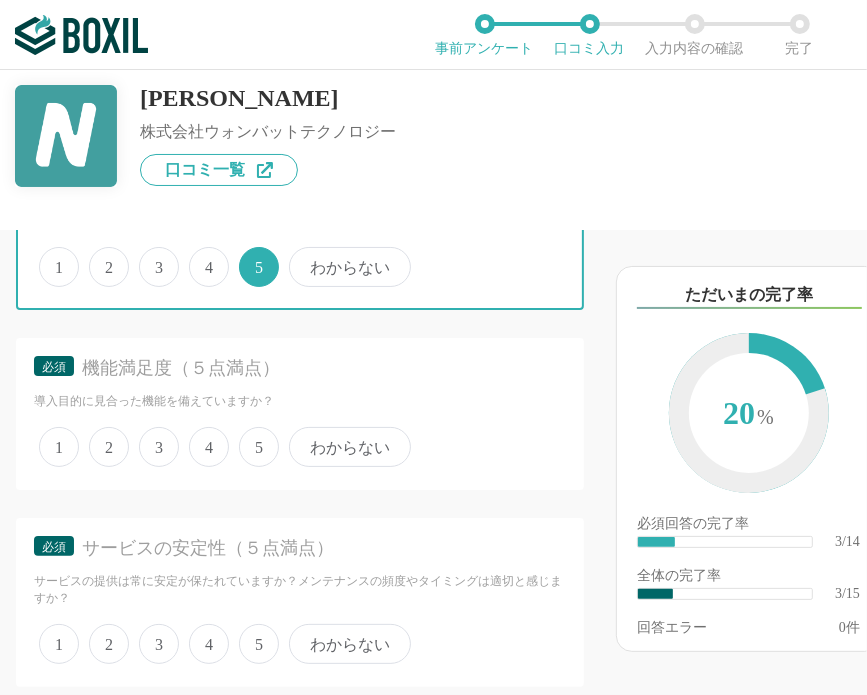 scroll, scrollTop: 800, scrollLeft: 0, axis: vertical 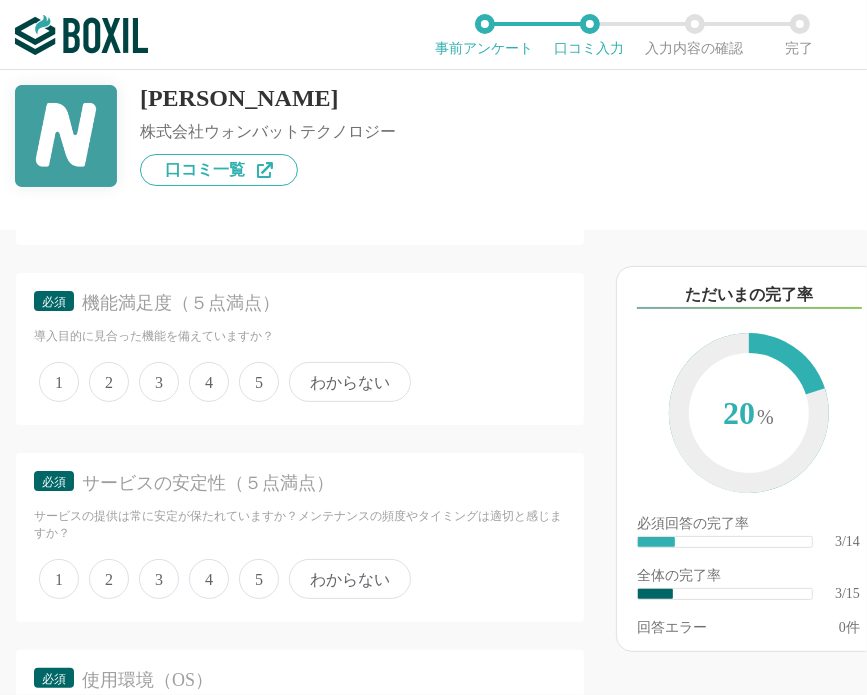 click on "5" at bounding box center (259, 382) 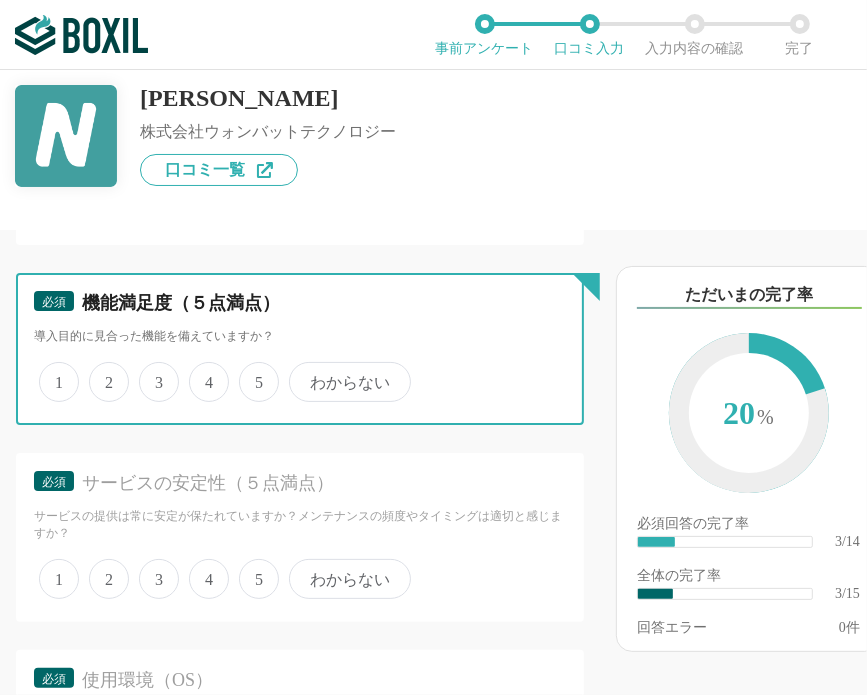 click on "5" at bounding box center [250, 371] 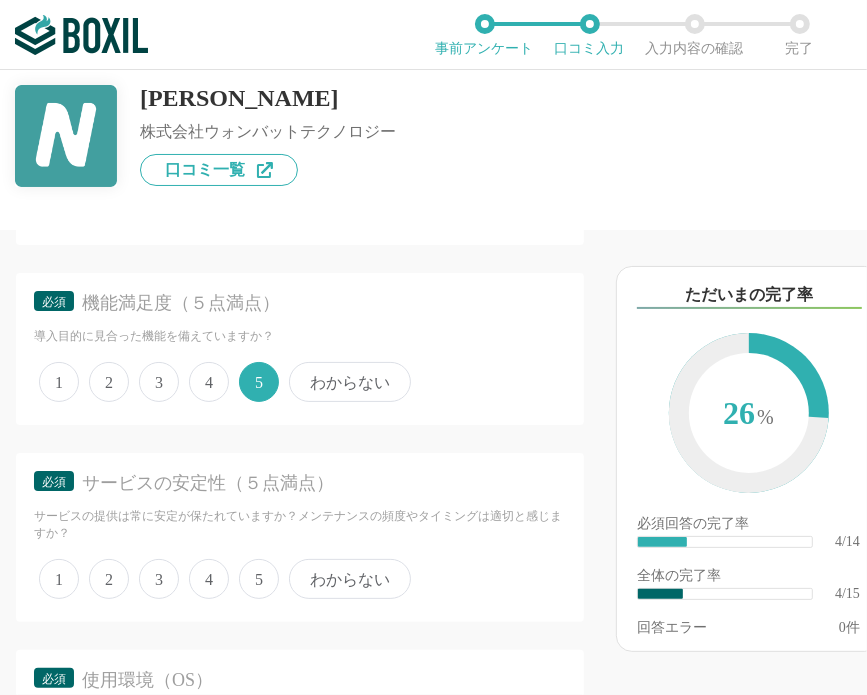 click on "5" at bounding box center (259, 579) 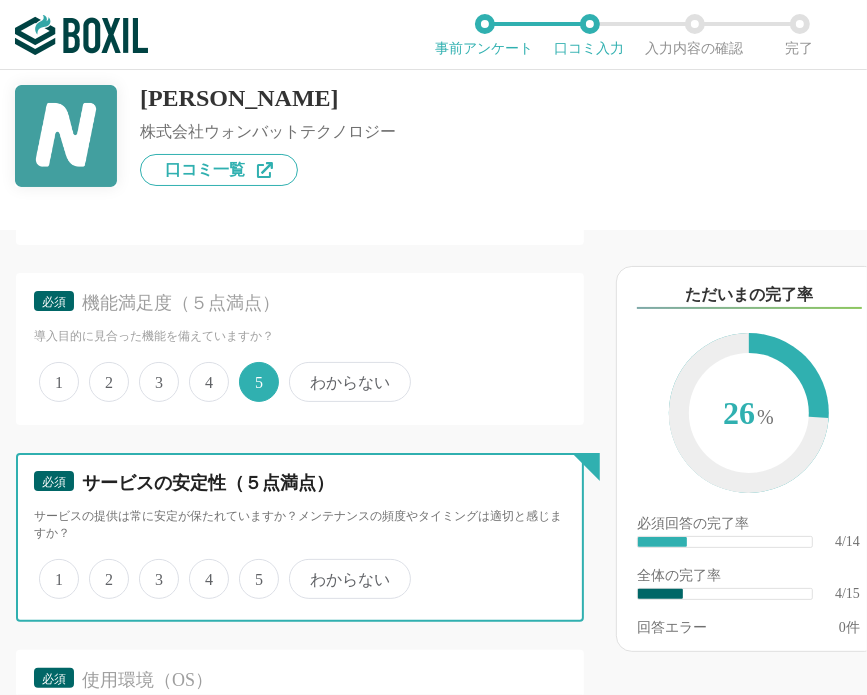 click on "5" at bounding box center (250, 568) 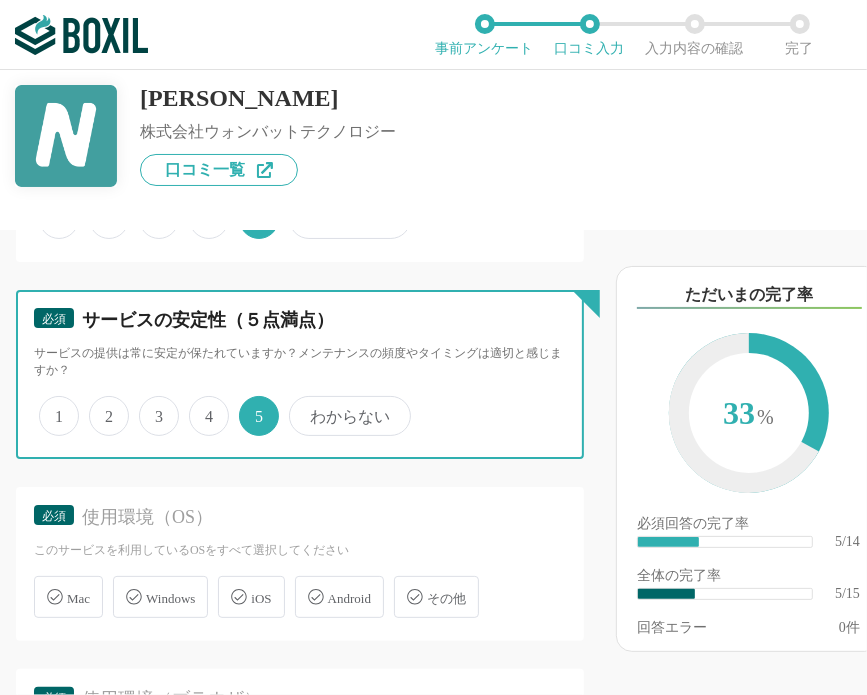 scroll, scrollTop: 1200, scrollLeft: 0, axis: vertical 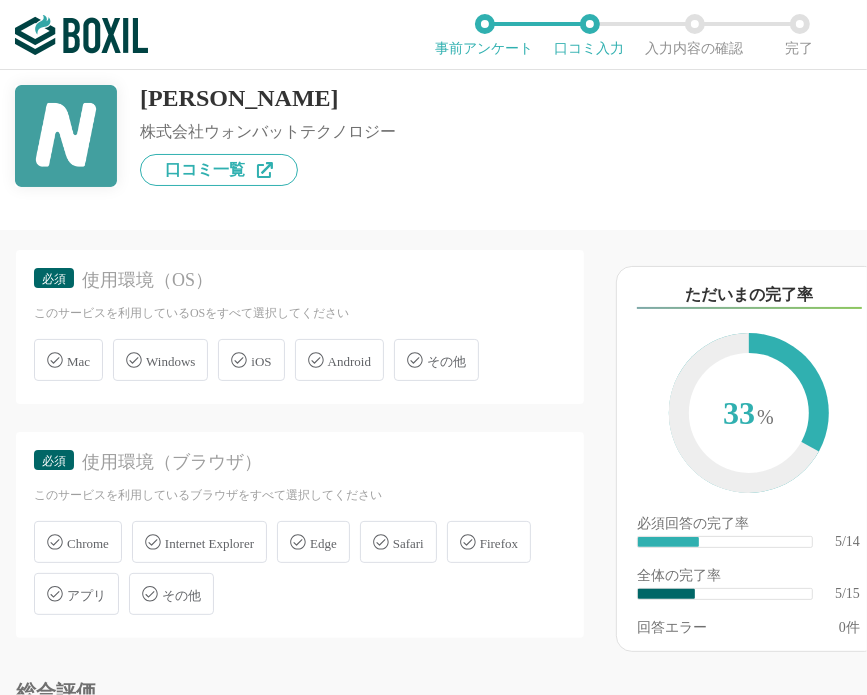 click on "Windows" at bounding box center (170, 361) 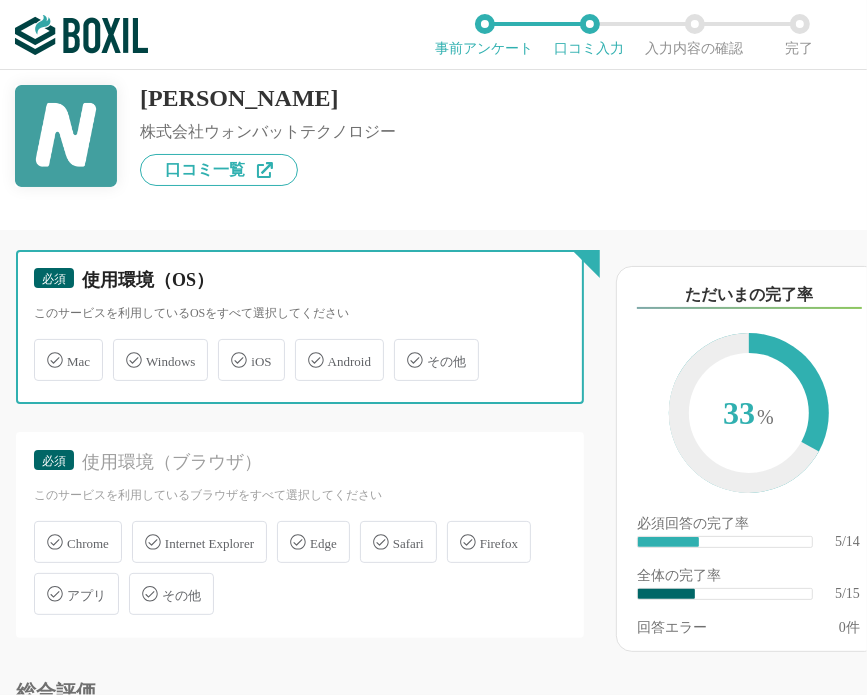 click on "Windows" at bounding box center [123, 348] 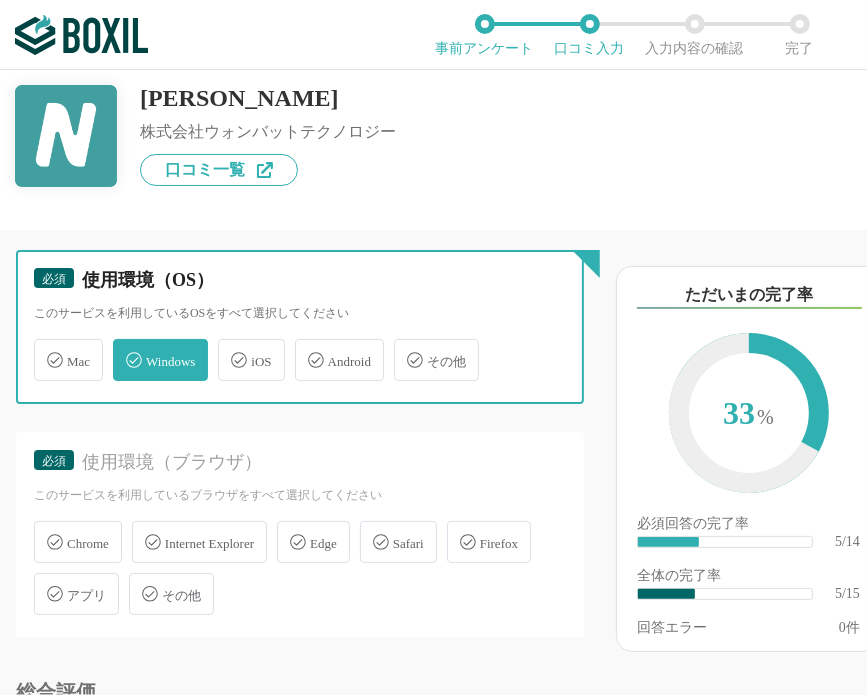 checkbox on "true" 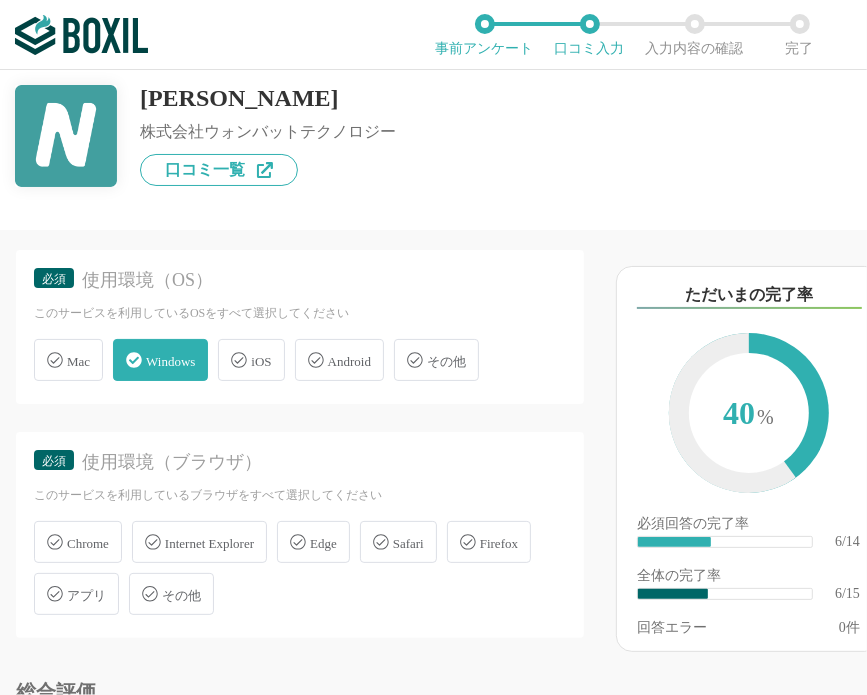 click on "Edge" at bounding box center [313, 542] 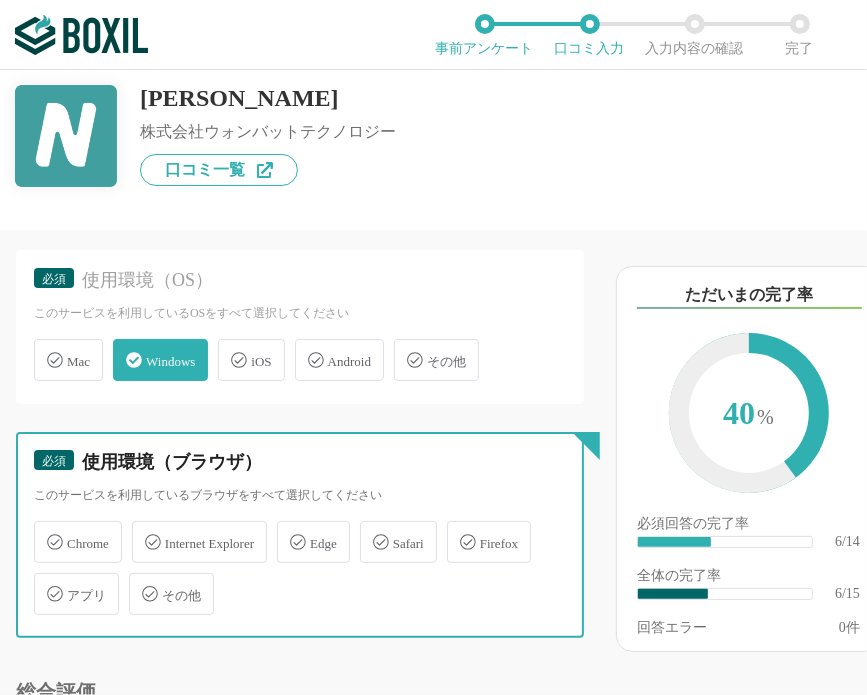 click on "Edge" at bounding box center [287, 530] 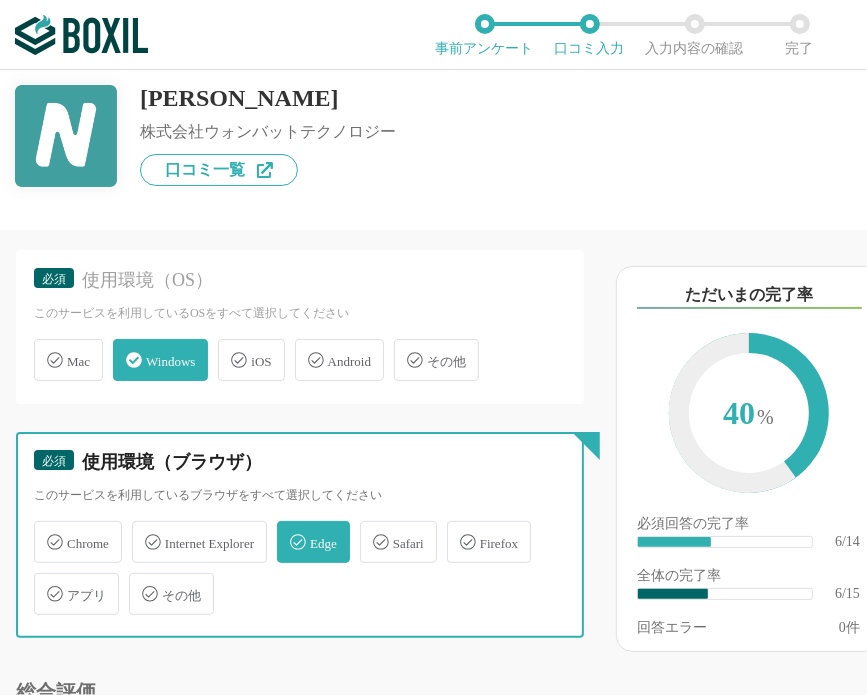 checkbox on "true" 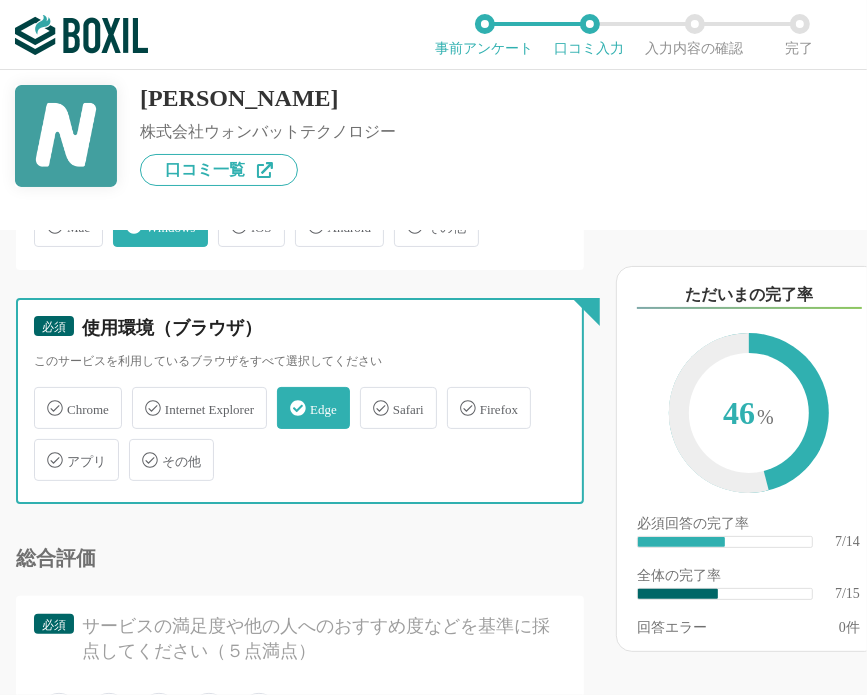 scroll, scrollTop: 1600, scrollLeft: 0, axis: vertical 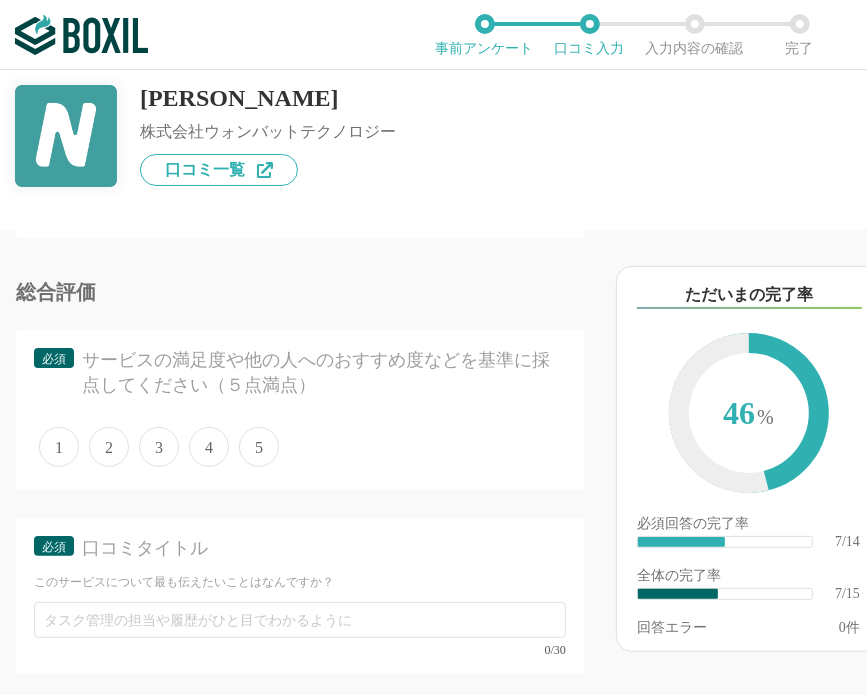 click on "5" at bounding box center [259, 447] 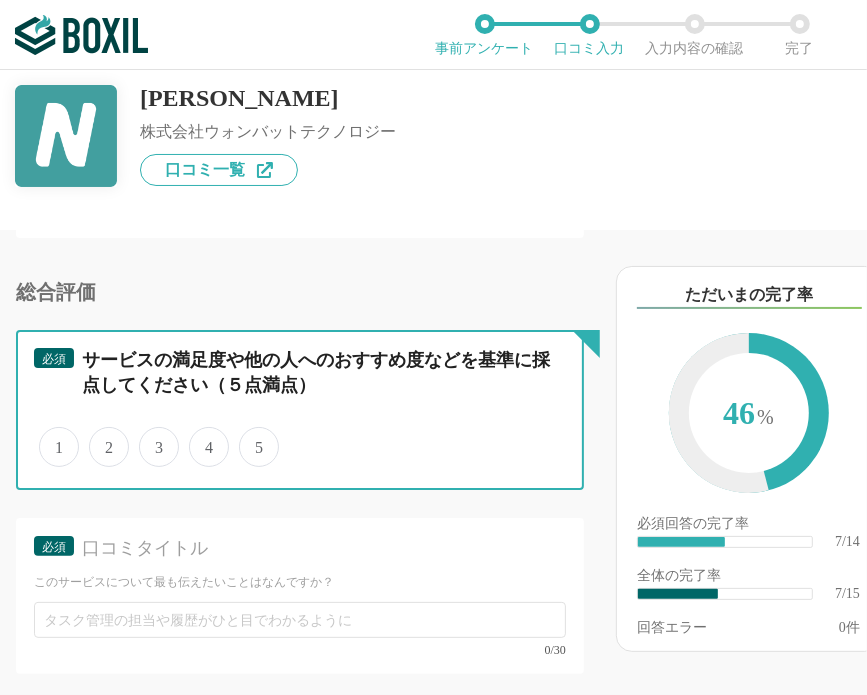 click on "5" at bounding box center (250, 436) 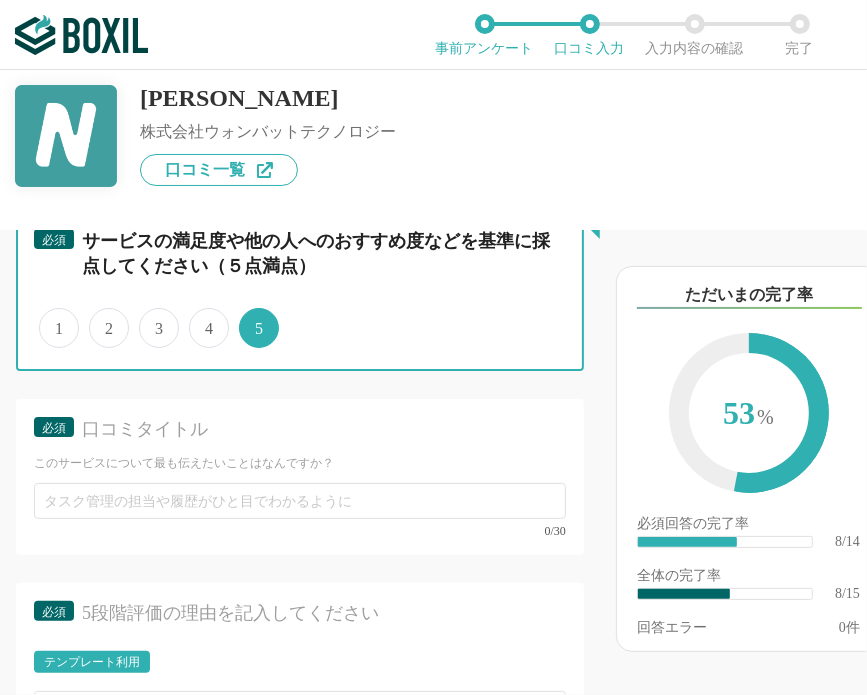 scroll, scrollTop: 1900, scrollLeft: 0, axis: vertical 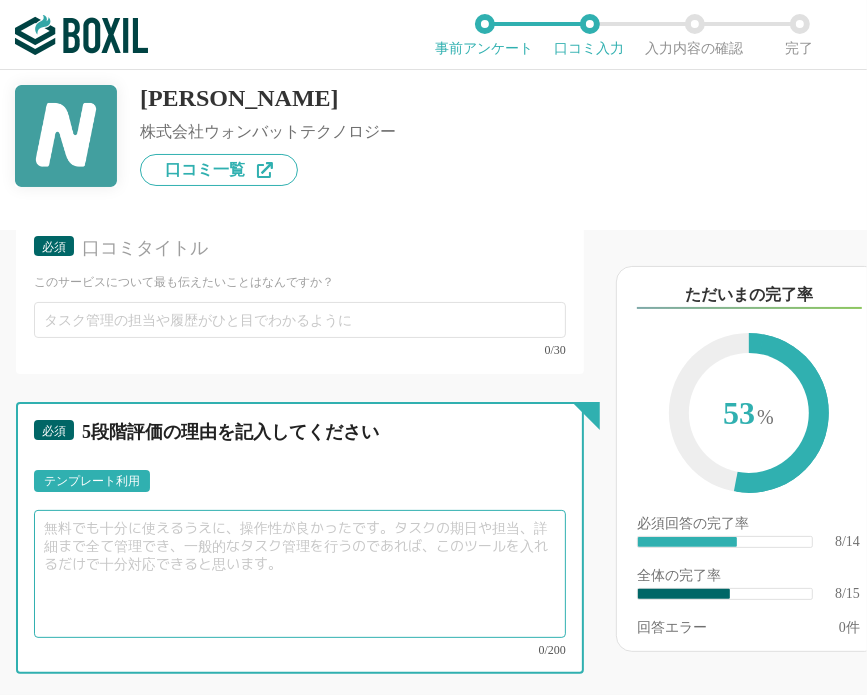 click at bounding box center [300, 574] 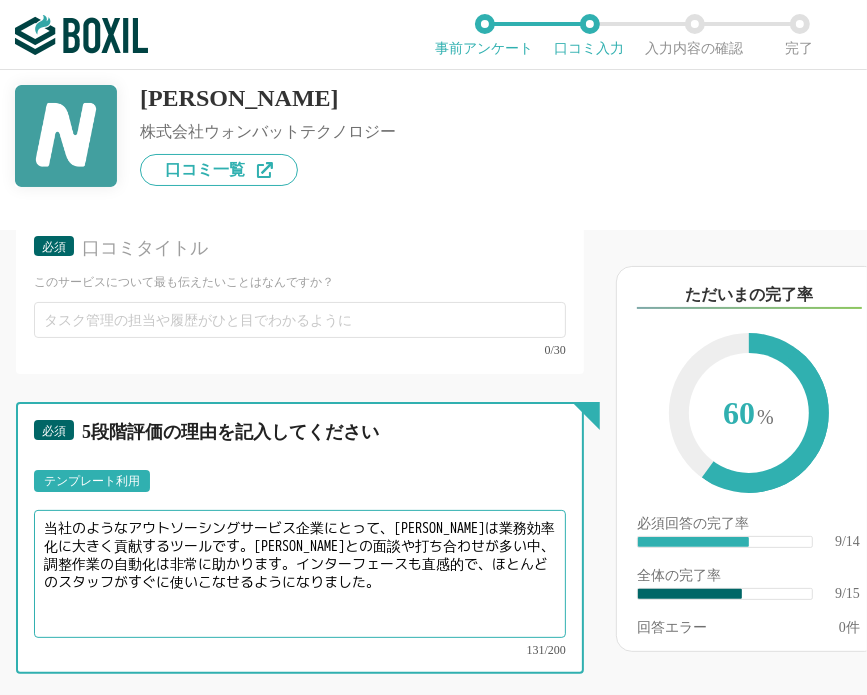 click on "当社のようなアウトソーシングサービス企業にとって、[PERSON_NAME]は業務効率化に大きく貢献するツールです。[PERSON_NAME]との面談や打ち合わせが多い中、調整作業の自動化は非常に助かります。インターフェースも直感的で、ほとんどのスタッフがすぐに使いこなせるようになりました。" at bounding box center [300, 574] 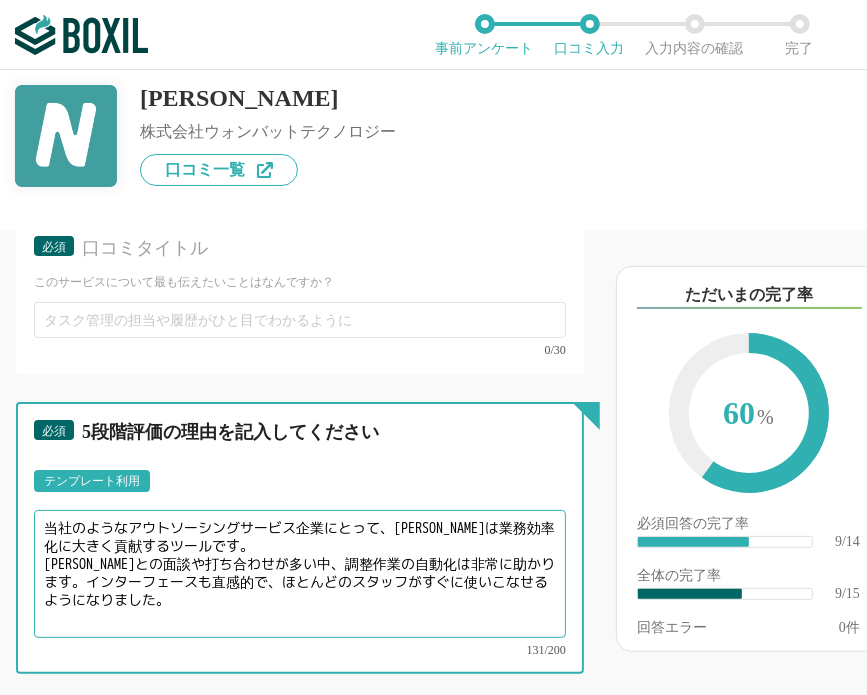 click on "当社のようなアウトソーシングサービス企業にとって、[PERSON_NAME]は業務効率化に大きく貢献するツールです。
[PERSON_NAME]との面談や打ち合わせが多い中、調整作業の自動化は非常に助かります。インターフェースも直感的で、ほとんどのスタッフがすぐに使いこなせるようになりました。" at bounding box center (300, 574) 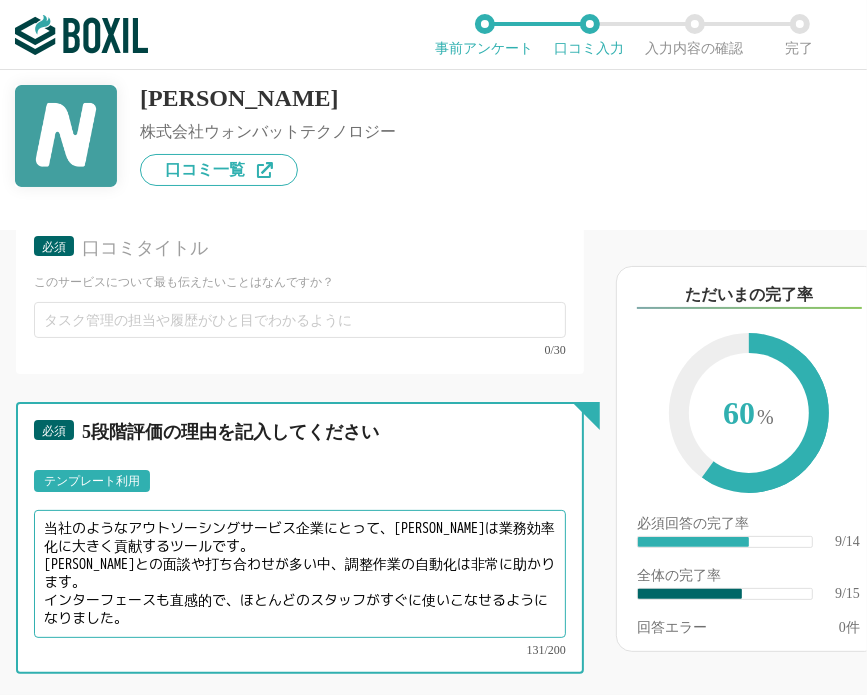 drag, startPoint x: 306, startPoint y: 598, endPoint x: 239, endPoint y: 601, distance: 67.06713 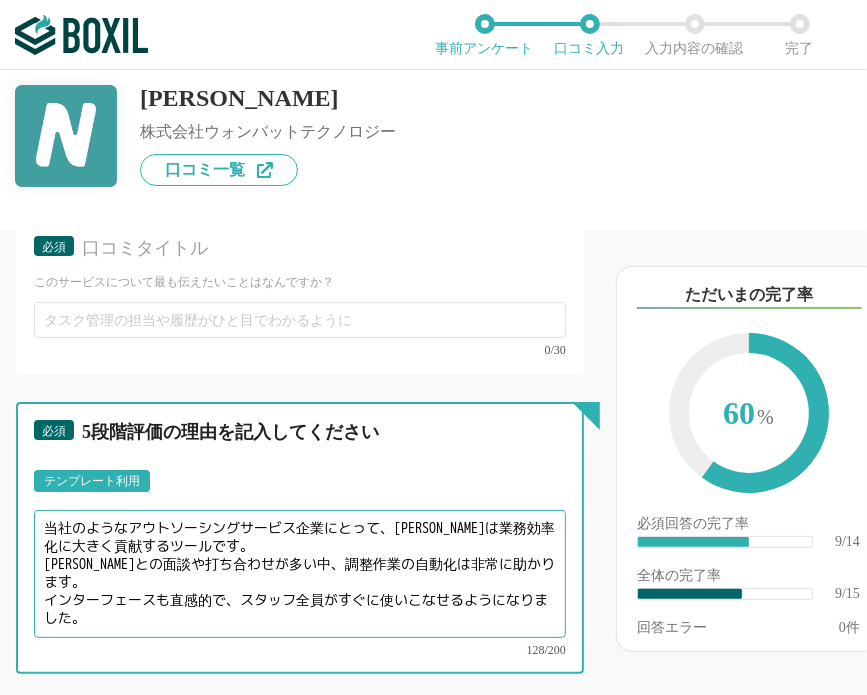 click on "当社のようなアウトソーシングサービス企業にとって、[PERSON_NAME]は業務効率化に大きく貢献するツールです。
[PERSON_NAME]との面談や打ち合わせが多い中、調整作業の自動化は非常に助かります。
インターフェースも直感的で、スタッフ全員がすぐに使いこなせるようになりました。" at bounding box center [300, 574] 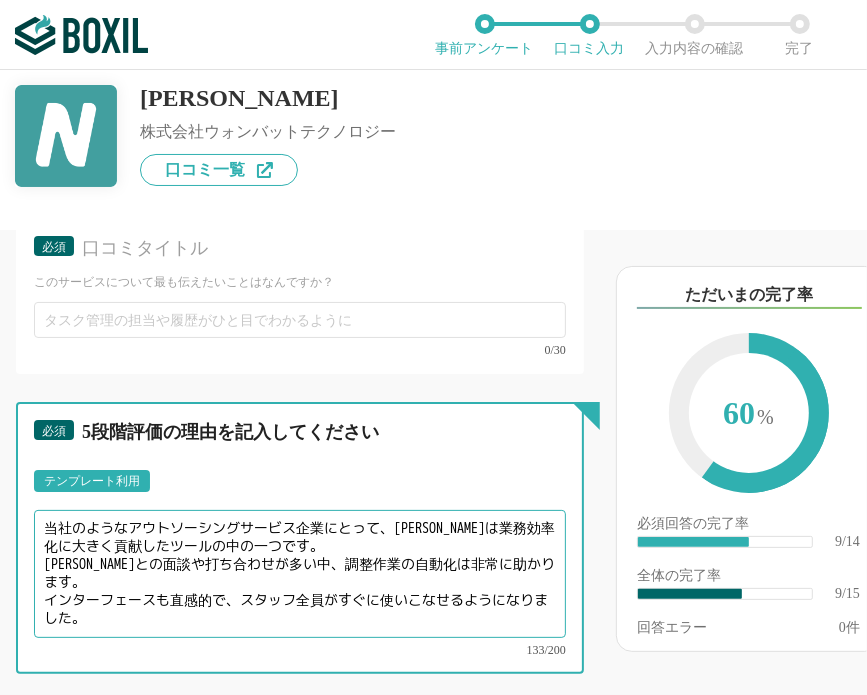drag, startPoint x: 243, startPoint y: 604, endPoint x: 43, endPoint y: 603, distance: 200.0025 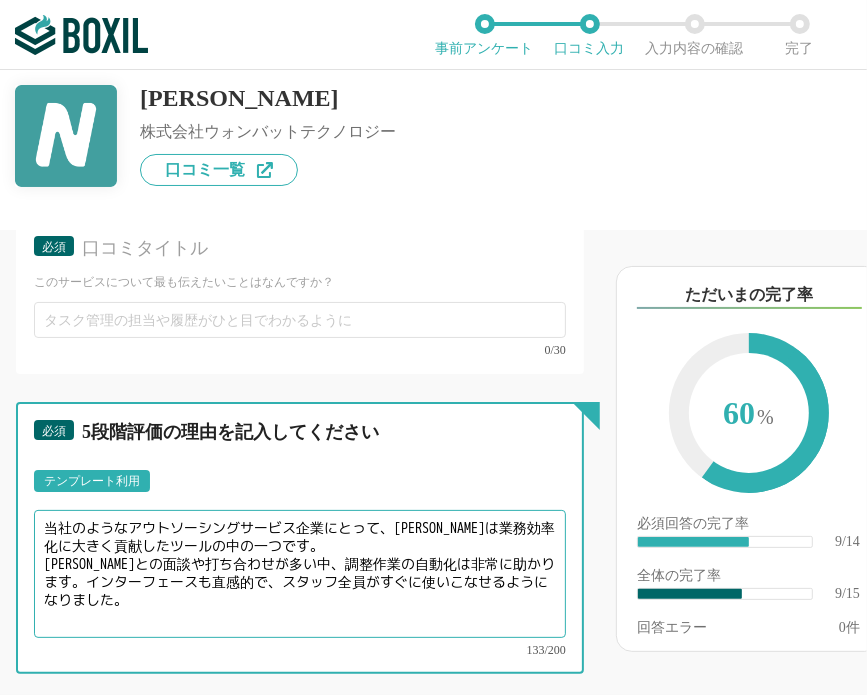 drag, startPoint x: 162, startPoint y: 606, endPoint x: 112, endPoint y: 591, distance: 52.201534 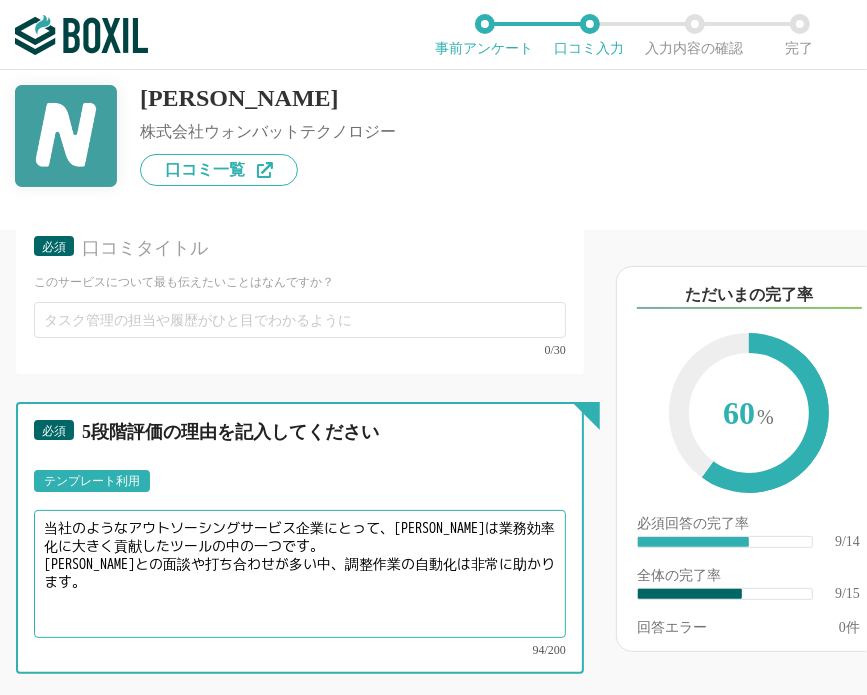 click on "当社のようなアウトソーシングサービス企業にとって、[PERSON_NAME]は業務効率化に大きく貢献したツールの中の一つです。
[PERSON_NAME]との面談や打ち合わせが多い中、調整作業の自動化は非常に助かります。" at bounding box center [300, 574] 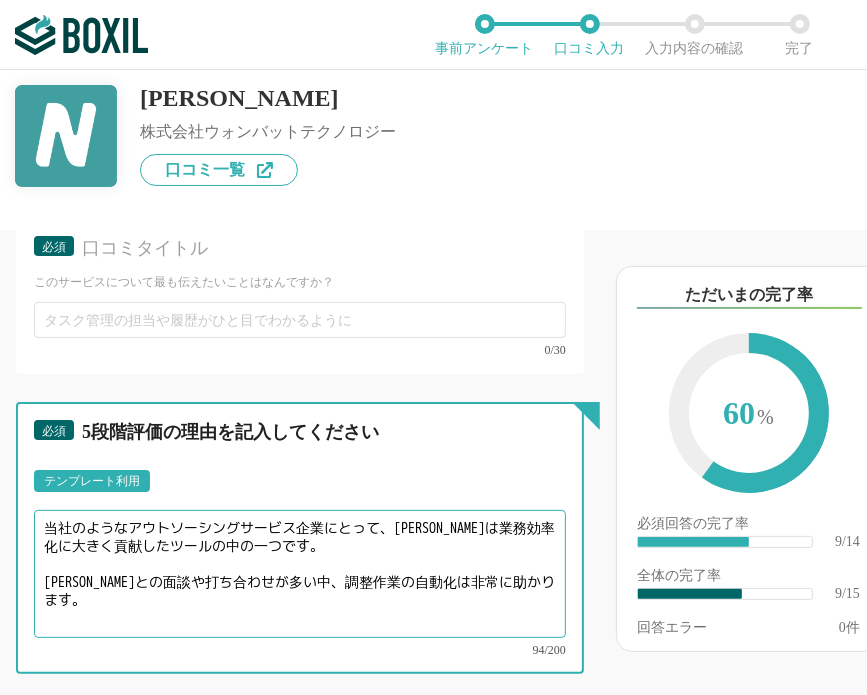 paste on "インターフェースも直感的で、スタッフ全員がすぐに使いこなせるようになりました。" 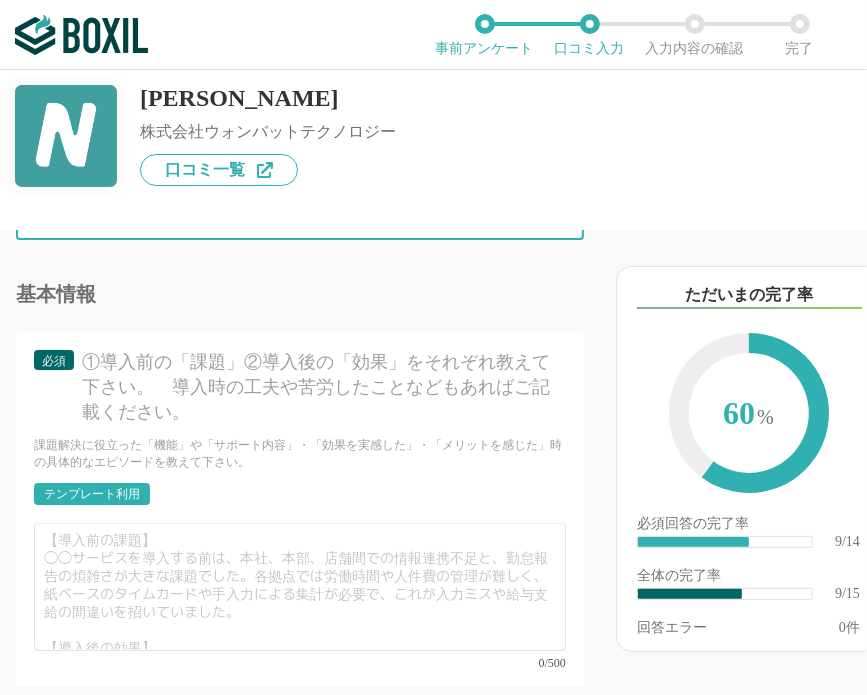 scroll, scrollTop: 2400, scrollLeft: 0, axis: vertical 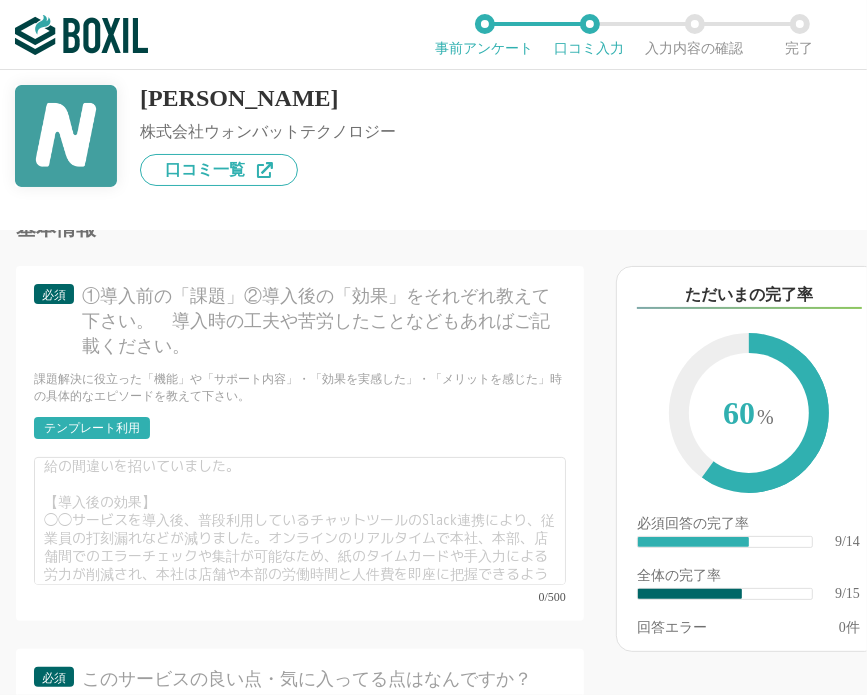 type on "当社のようなアウトソーシングサービス企業にとって、[PERSON_NAME]は業務効率化に大きく貢献したツールの中の一つです。
操作が直感的でわかりやすく、スタッフ全員がすぐに使いこなせるようになりました。
[PERSON_NAME]との面談や打ち合わせが多い中、調整作業の自動化は非常に助かります。" 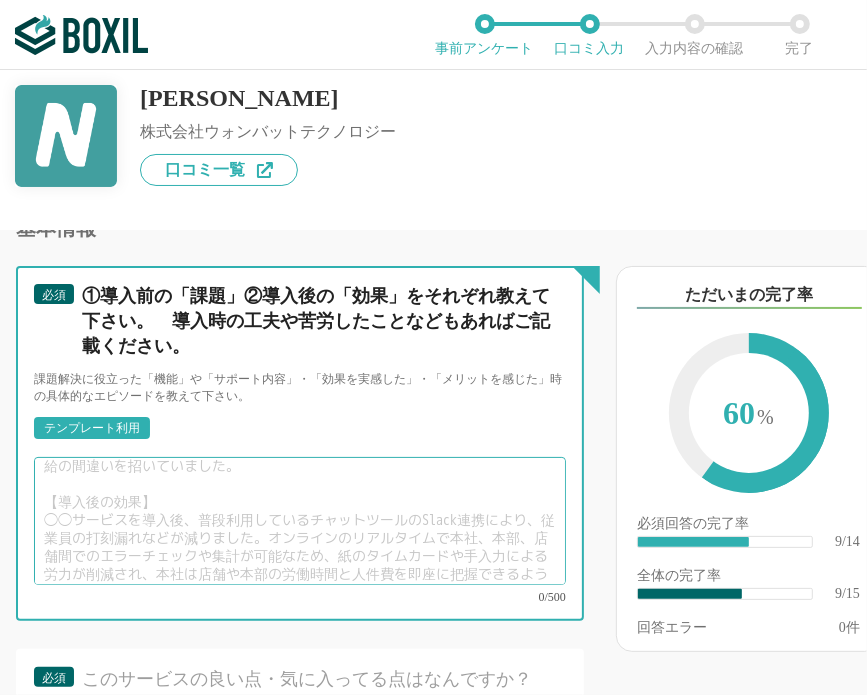 click at bounding box center (300, 521) 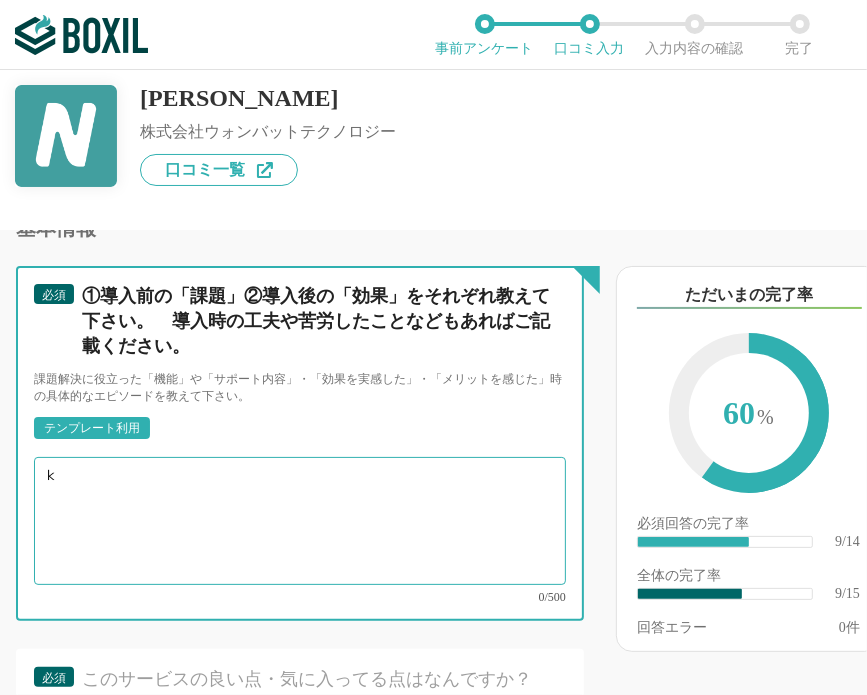 scroll, scrollTop: 0, scrollLeft: 0, axis: both 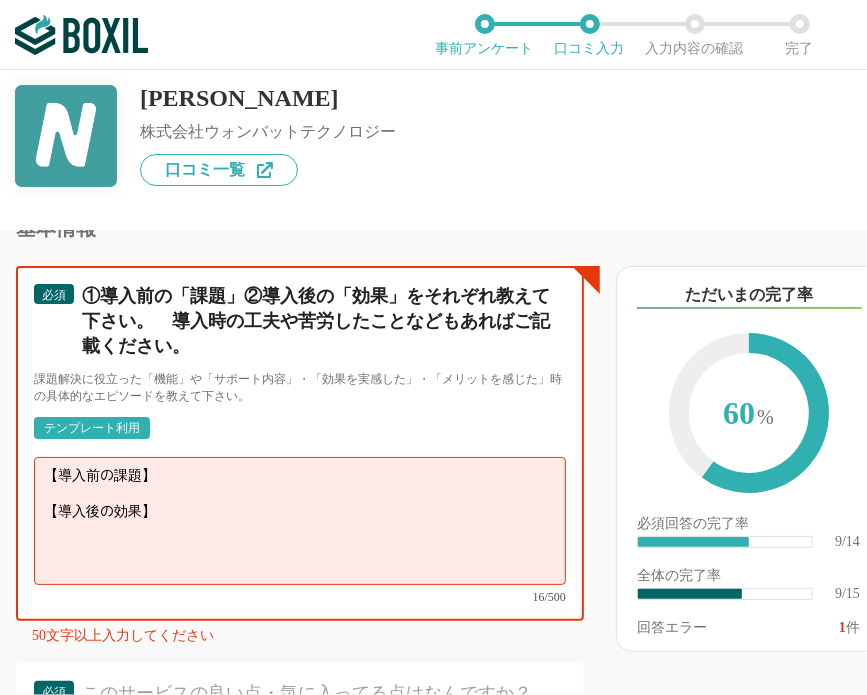 click on "【導入前の課題】
【導入後の効果】" at bounding box center [300, 521] 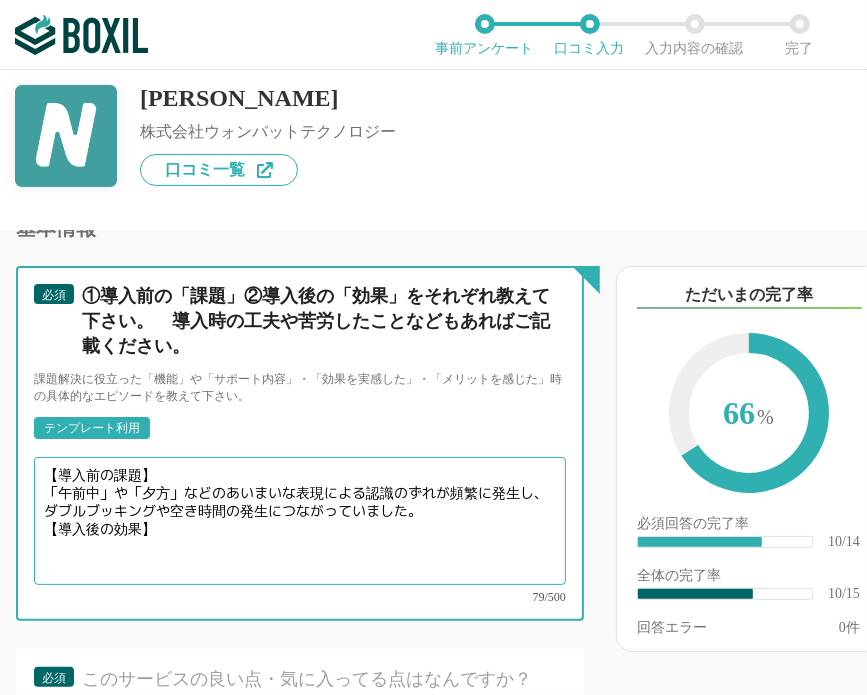 click on "【導入前の課題】
「午前中」や「夕方」などのあいまいな表現による認識のずれが頻繁に発生し、ダブルブッキングや空き時間の発生につながっていました。
【導入後の効果】" at bounding box center (300, 521) 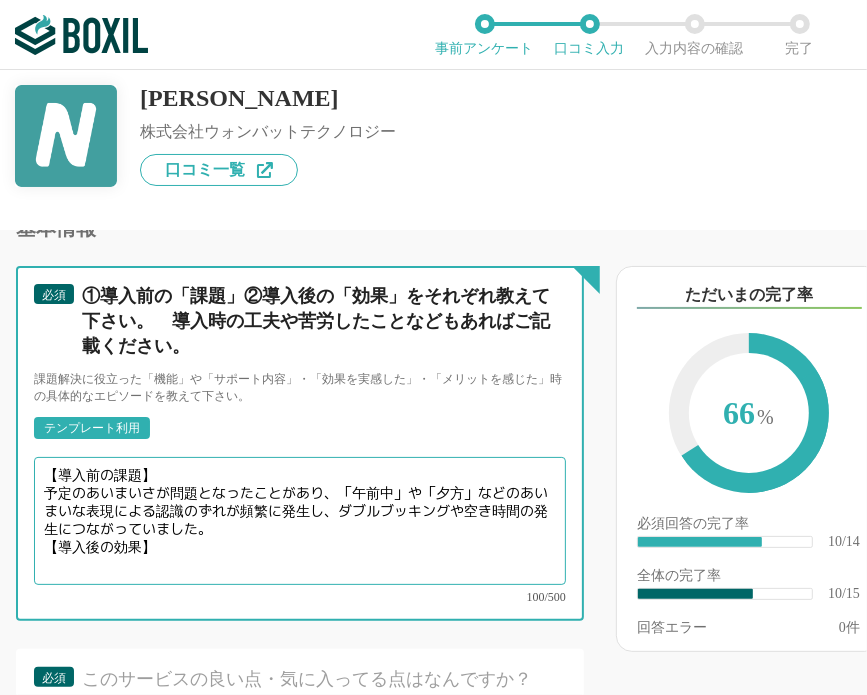 click on "【導入前の課題】
予定のあいまいさが問題となったことがあり、「午前中」や「夕方」などのあいまいな表現による認識のずれが頻繁に発生し、ダブルブッキングや空き時間の発生につながっていました。
【導入後の効果】" at bounding box center (300, 521) 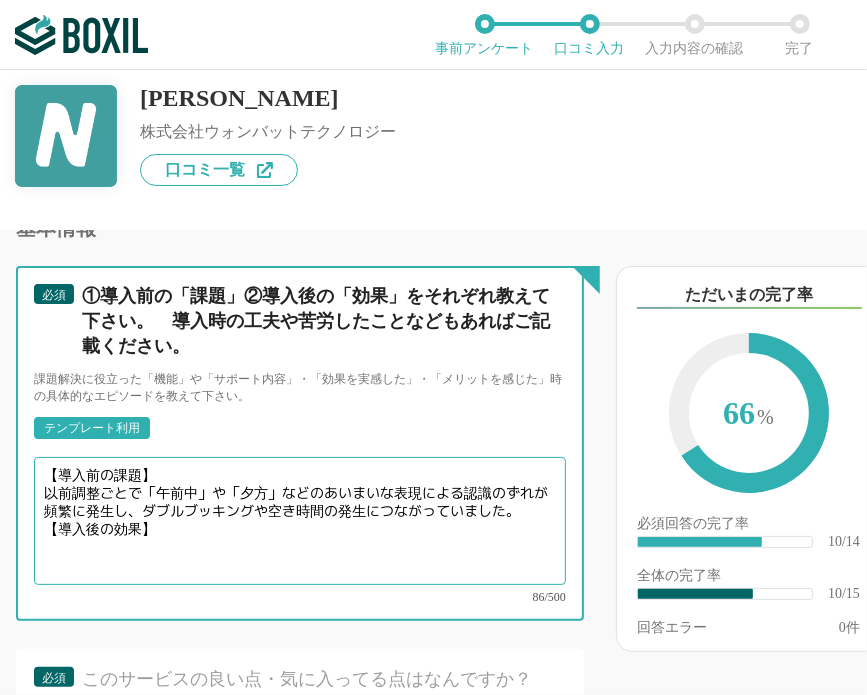 drag, startPoint x: 56, startPoint y: 491, endPoint x: 138, endPoint y: 489, distance: 82.02438 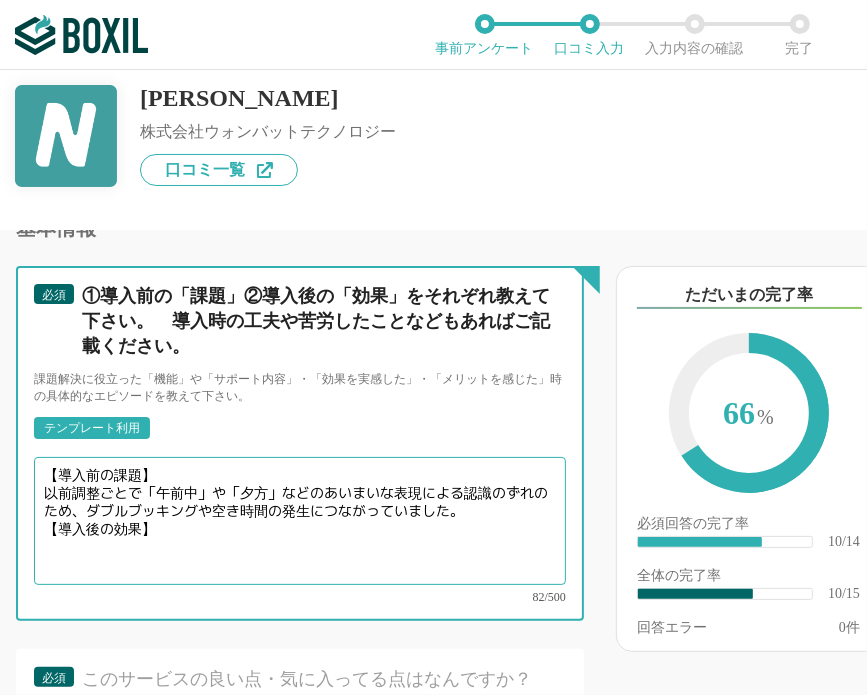 drag, startPoint x: 218, startPoint y: 490, endPoint x: 482, endPoint y: 490, distance: 264 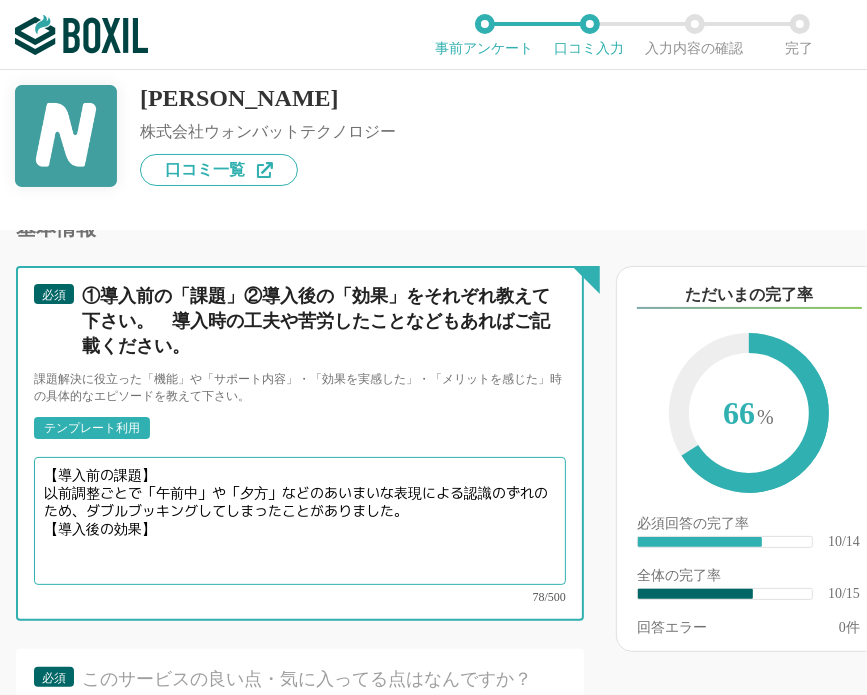 click on "【導入前の課題】
以前調整ごとで「午前中」や「夕方」などのあいまいな表現による認識のずれのため、ダブルブッキングしてしまったことがありました。
【導入後の効果】" at bounding box center [300, 521] 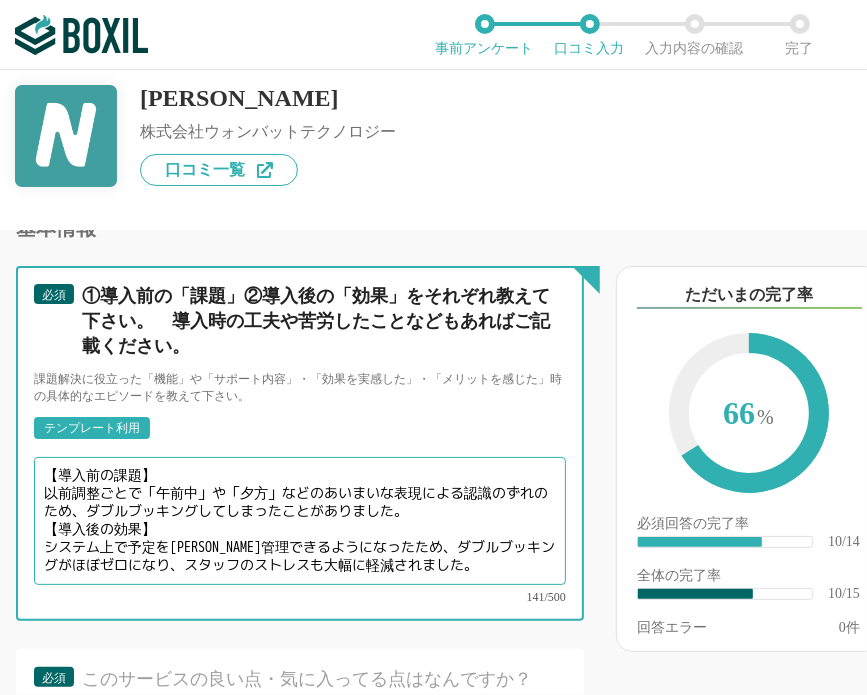 drag, startPoint x: 168, startPoint y: 521, endPoint x: 376, endPoint y: 515, distance: 208.08652 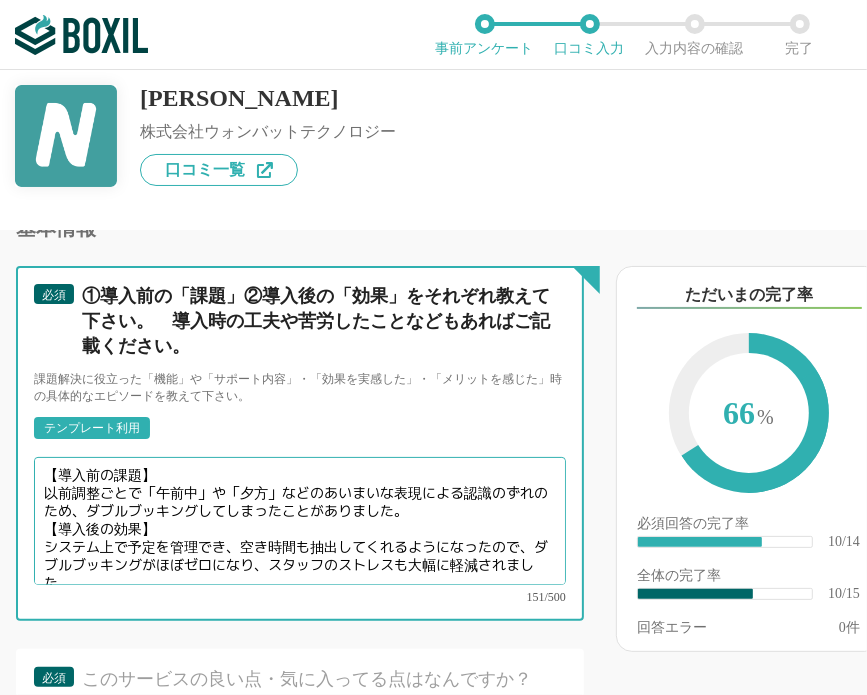 scroll, scrollTop: 4, scrollLeft: 0, axis: vertical 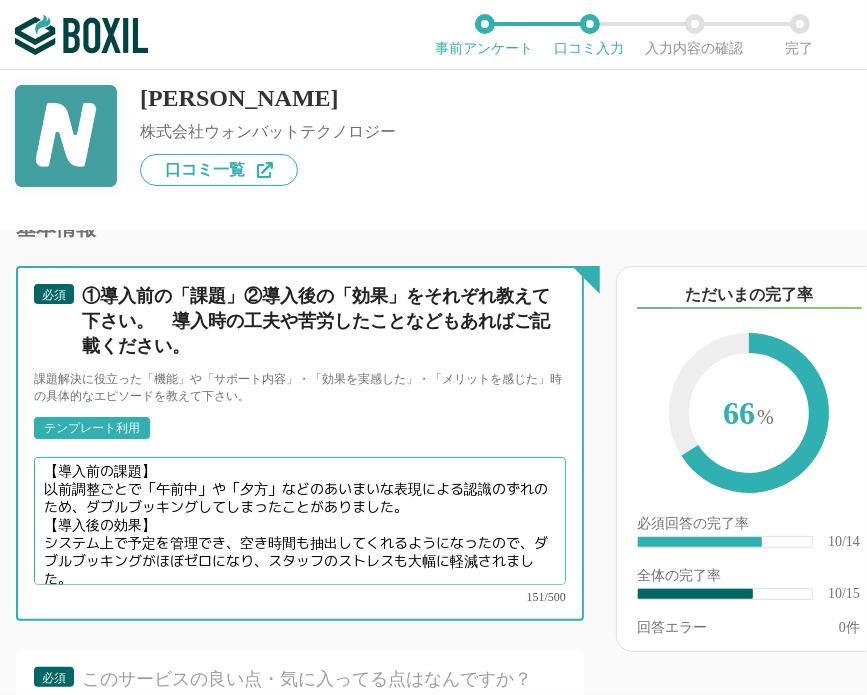 drag, startPoint x: 225, startPoint y: 538, endPoint x: 200, endPoint y: 529, distance: 26.57066 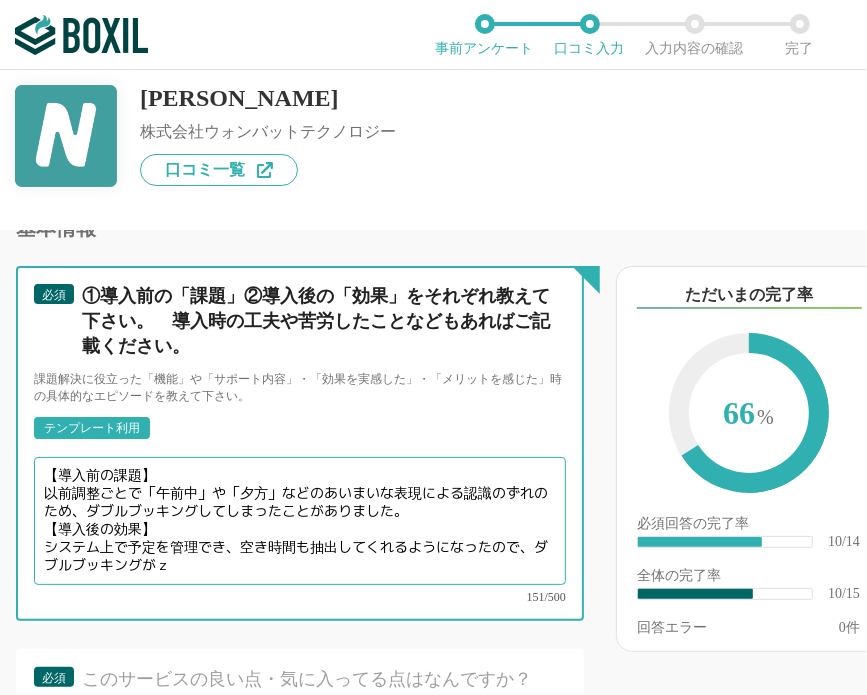 scroll, scrollTop: 0, scrollLeft: 0, axis: both 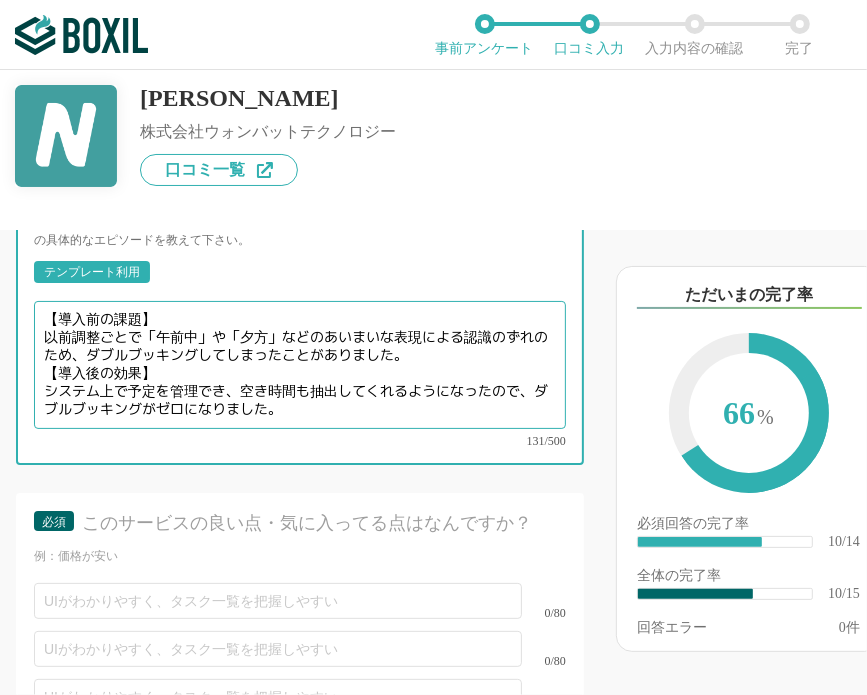 click on "【導入前の課題】
以前調整ごとで「午前中」や「夕方」などのあいまいな表現による認識のずれのため、ダブルブッキングしてしまったことがありました。
【導入後の効果】
システム上で予定を管理でき、空き時間も抽出してくれるようになったので、ダブルブッキングがゼロになりました。" at bounding box center (300, 365) 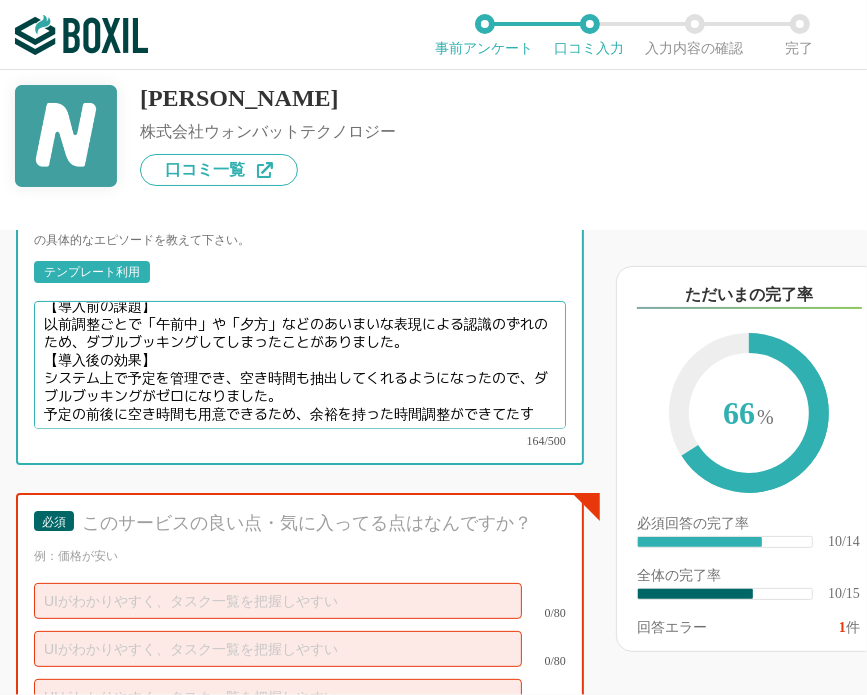 scroll, scrollTop: 18, scrollLeft: 0, axis: vertical 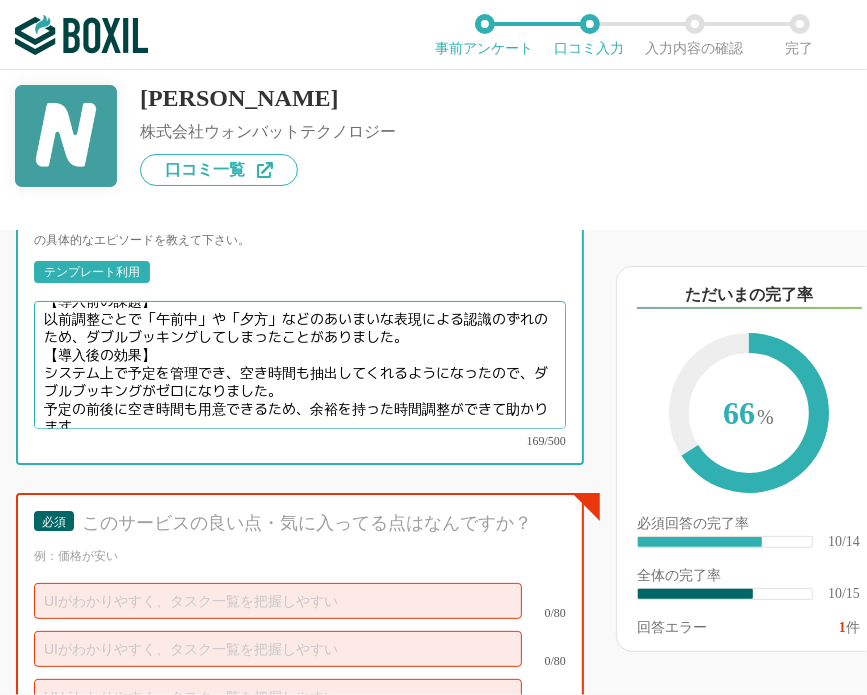 type on "【導入前の課題】
以前調整ごとで「午前中」や「夕方」などのあいまいな表現による認識のずれのため、ダブルブッキングしてしまったことがありました。
【導入後の効果】
システム上で予定を管理でき、空き時間も抽出してくれるようになったので、ダブルブッキングがゼロになりました。
予定の前後に空き時間も用意できるため、余裕を持った時間調整ができて助かります。" 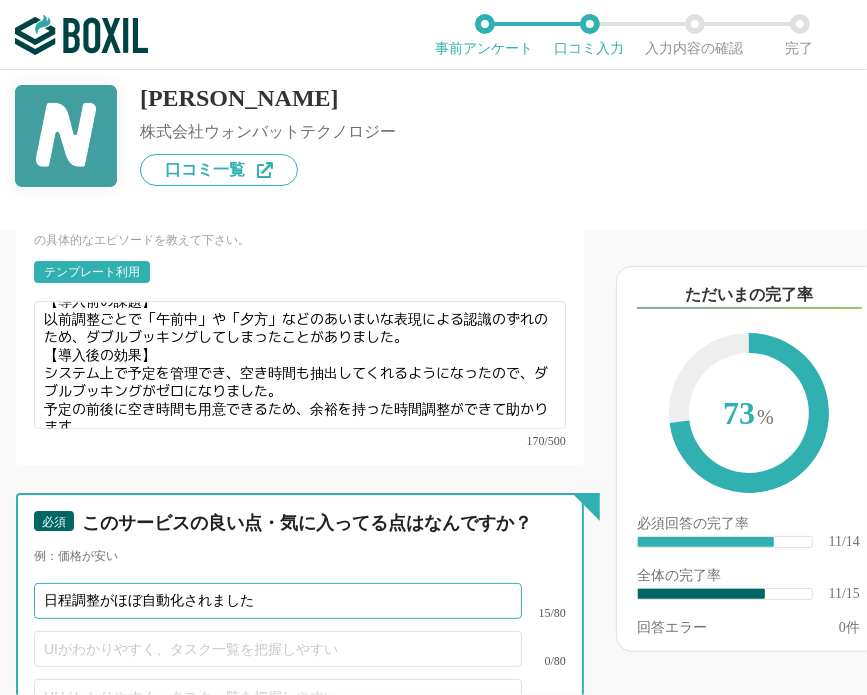 type on "日程調整がほぼ自動化されました" 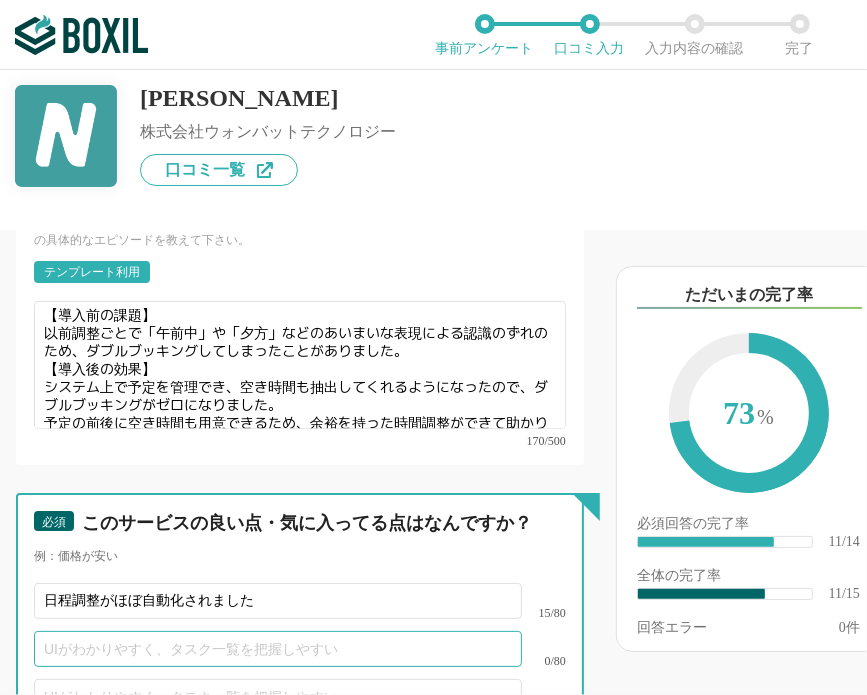 scroll, scrollTop: 0, scrollLeft: 0, axis: both 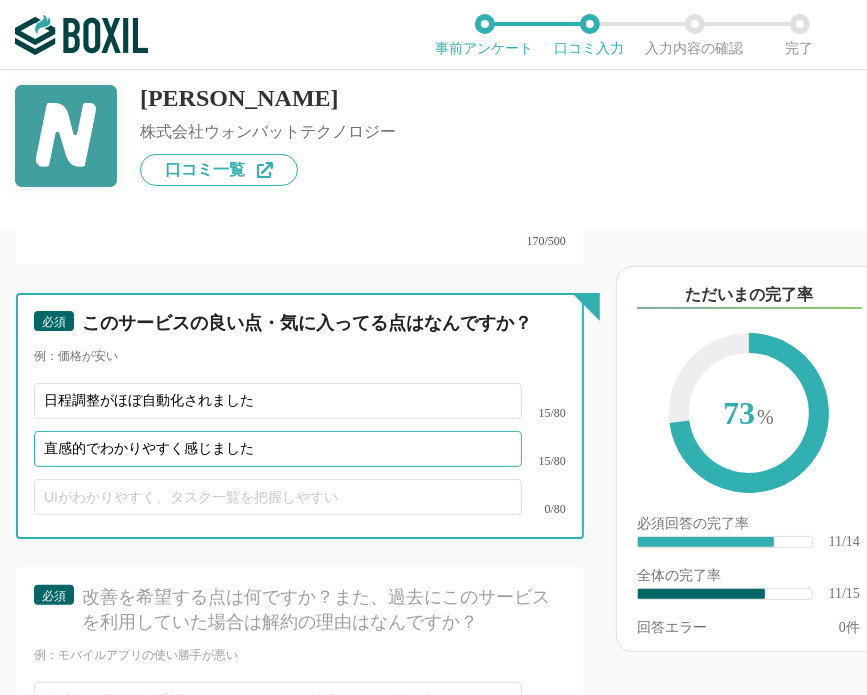 type on "直感的でわかりやすく感じました" 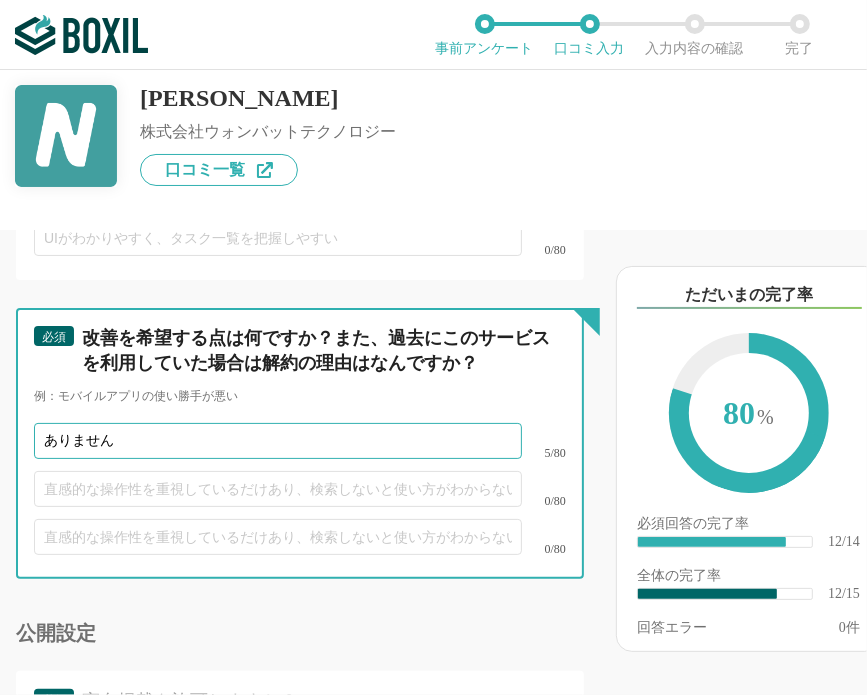 scroll, scrollTop: 3210, scrollLeft: 0, axis: vertical 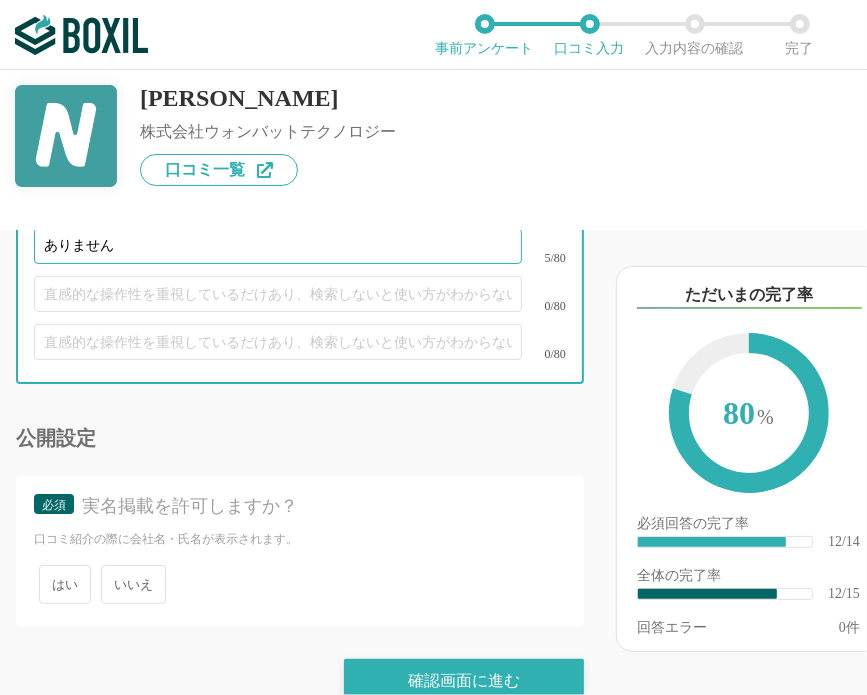 type on "ありません" 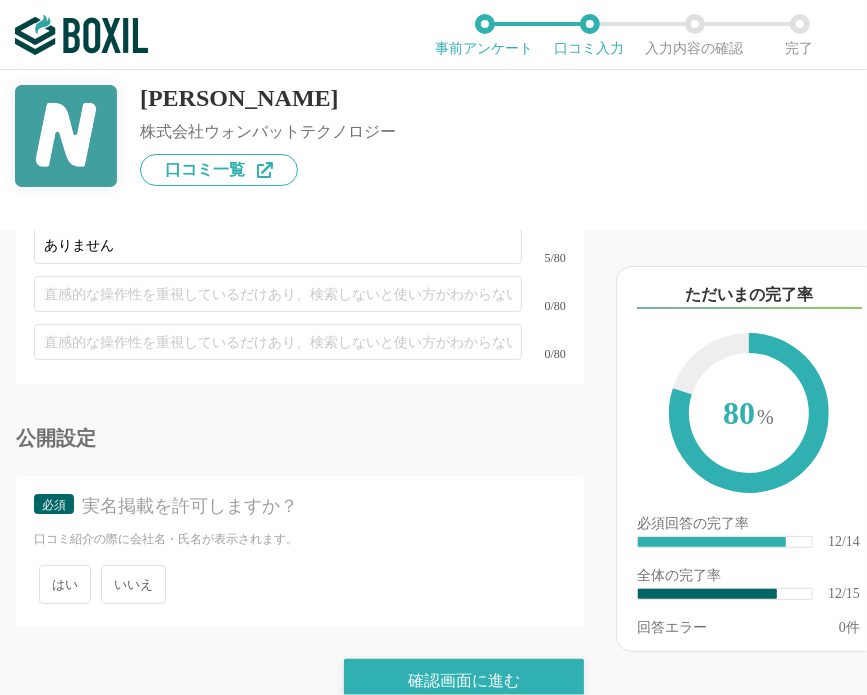 click on "いいえ" at bounding box center (133, 584) 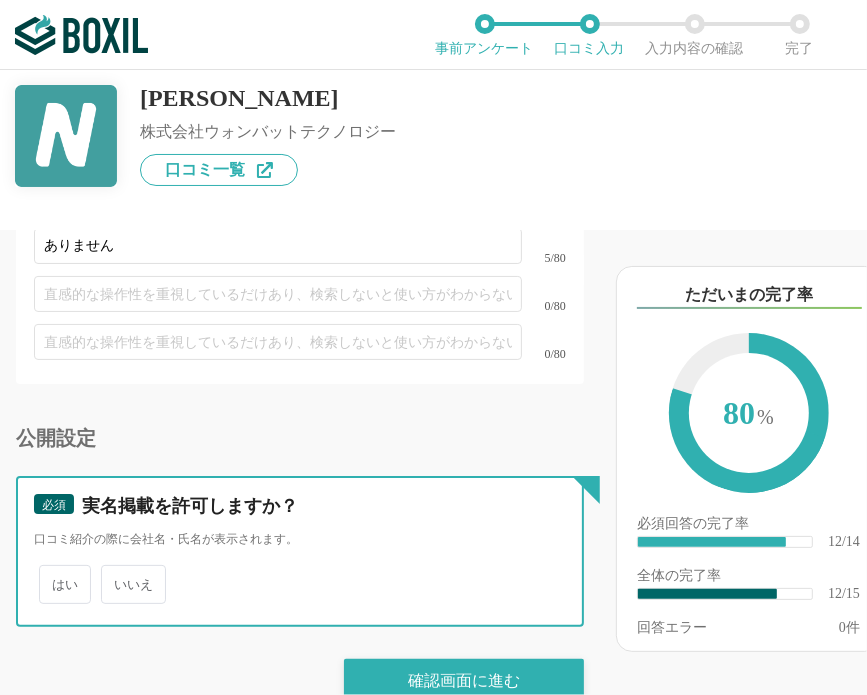 click on "いいえ" at bounding box center [112, 574] 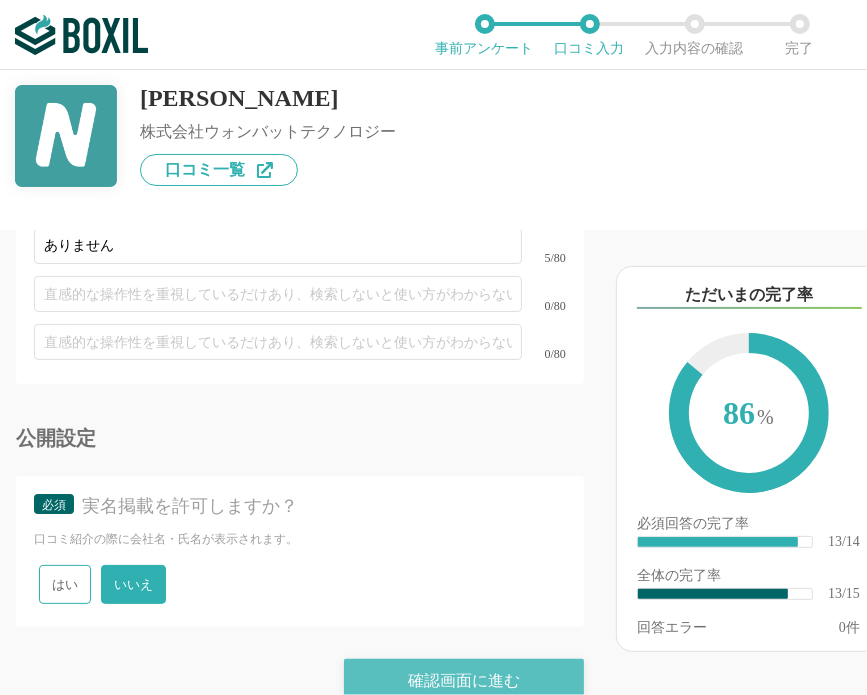 click on "確認画面に進む" at bounding box center (464, 681) 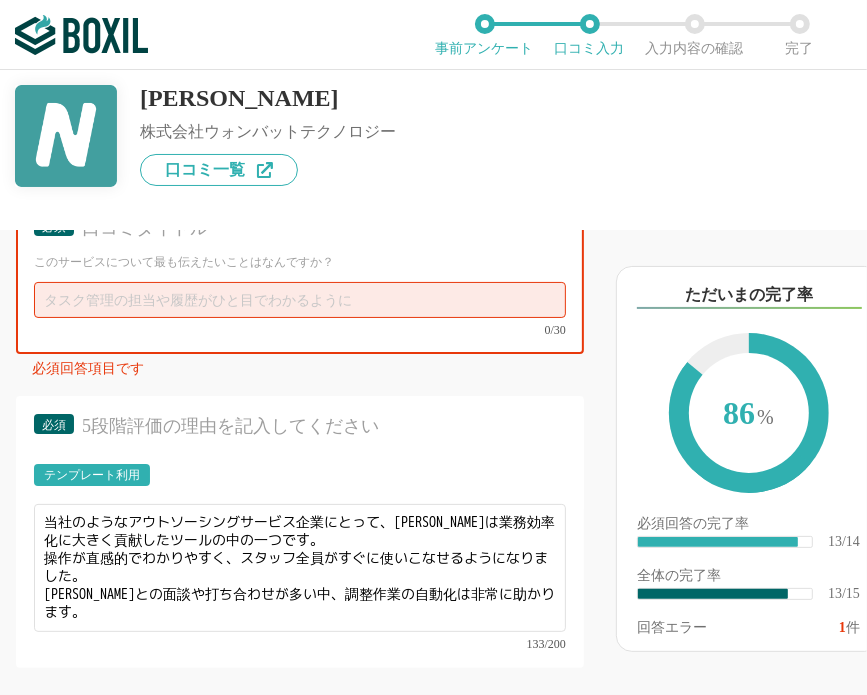 scroll, scrollTop: 1907, scrollLeft: 0, axis: vertical 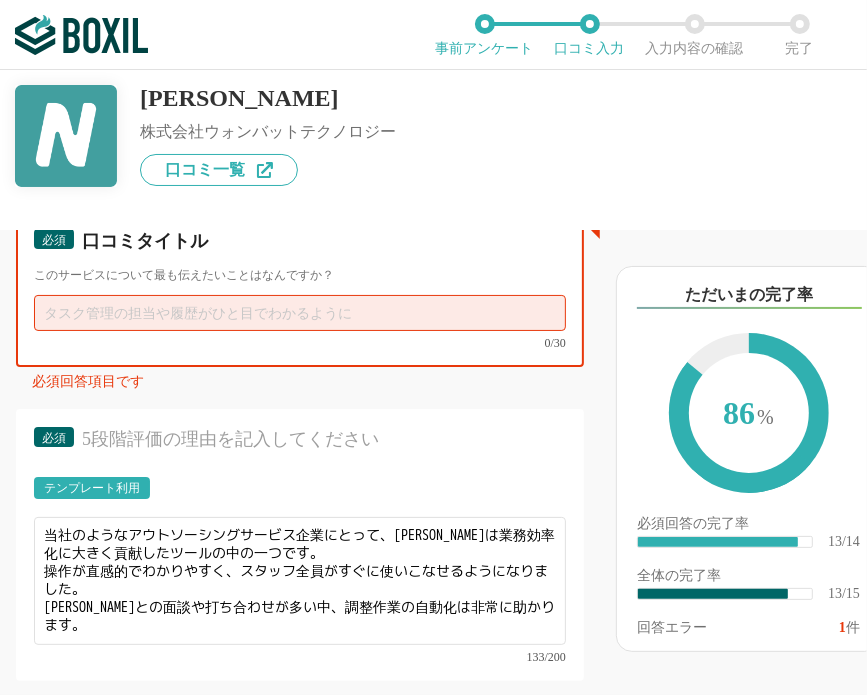 click at bounding box center (300, 313) 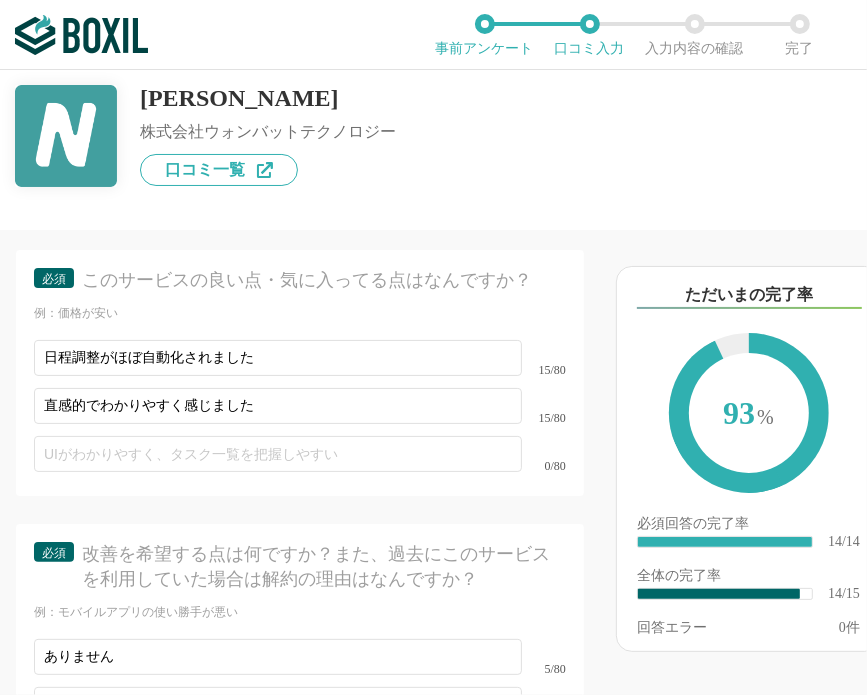 scroll, scrollTop: 3207, scrollLeft: 0, axis: vertical 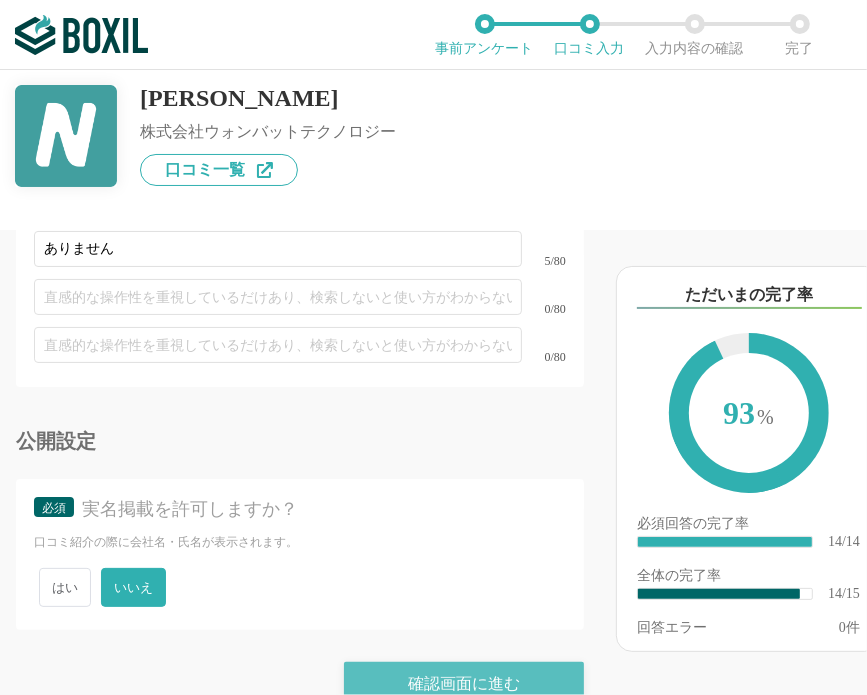 type on "ダブルブッキングの心配がなくなりました" 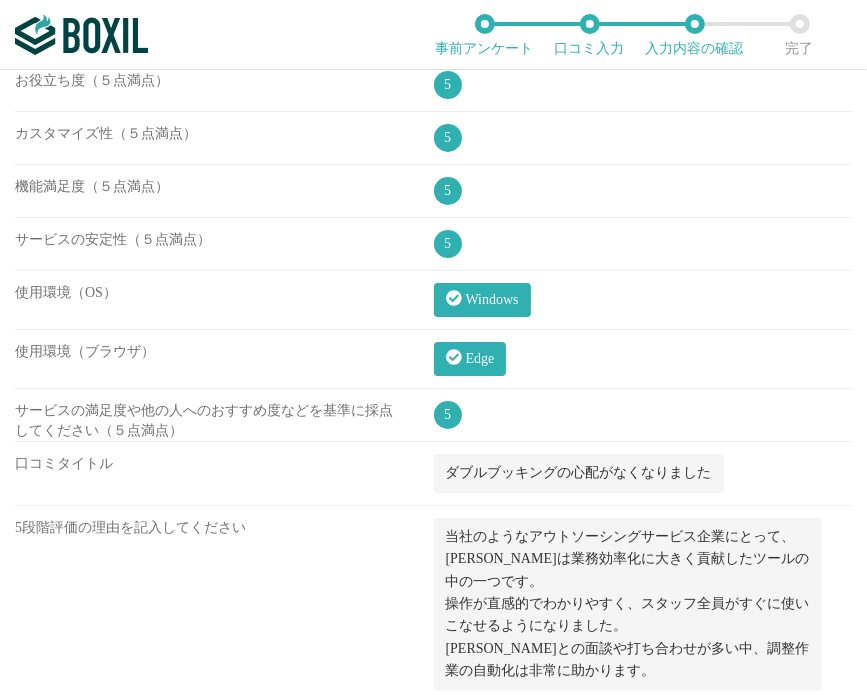 scroll, scrollTop: 1500, scrollLeft: 0, axis: vertical 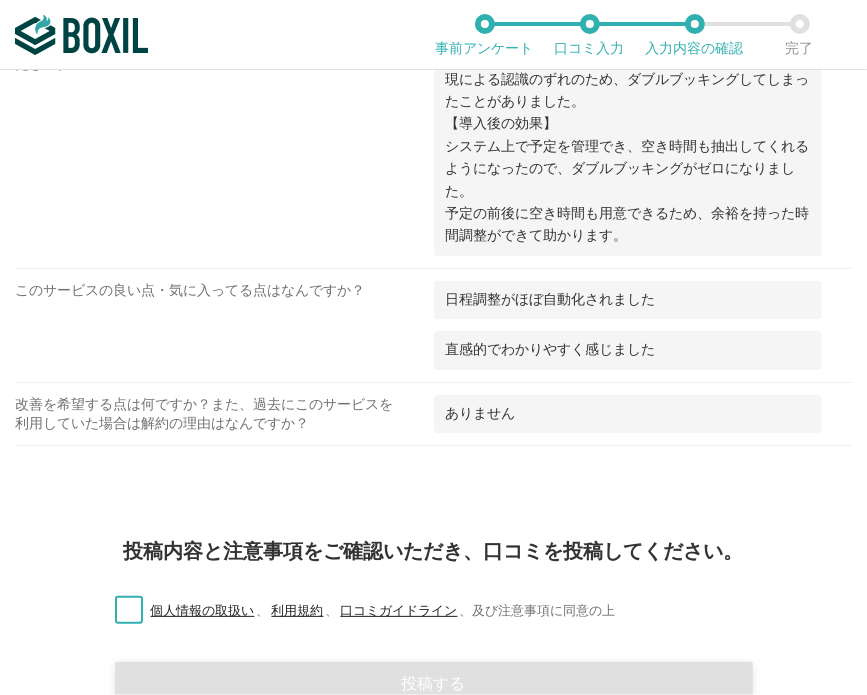 click on "個人情報の取扱い 、 利用規約 、 口コミガイドライン 、 及び注意事項に同意の上" at bounding box center [357, 611] 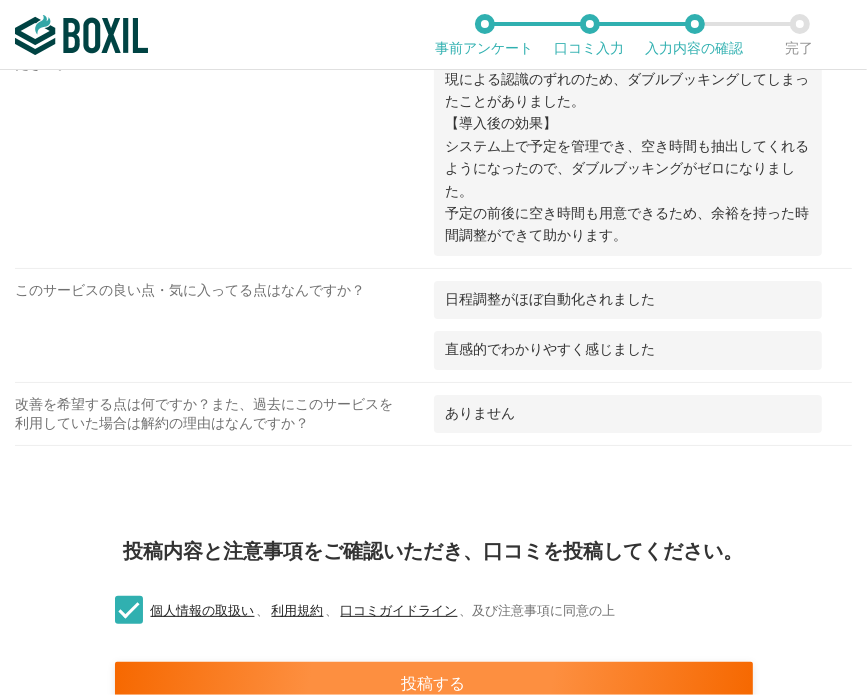 scroll, scrollTop: 1691, scrollLeft: 0, axis: vertical 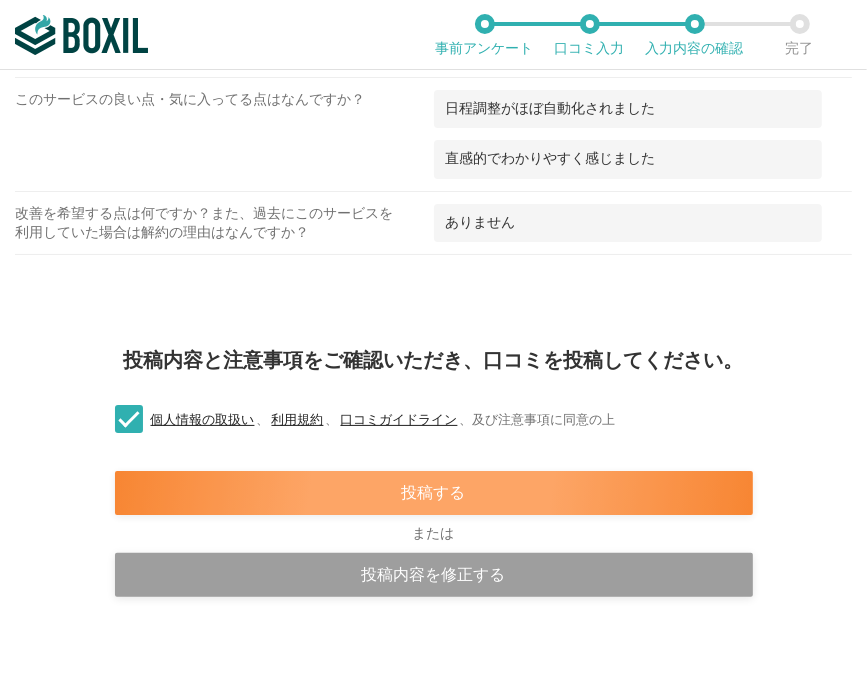 click on "投稿する" at bounding box center [434, 493] 